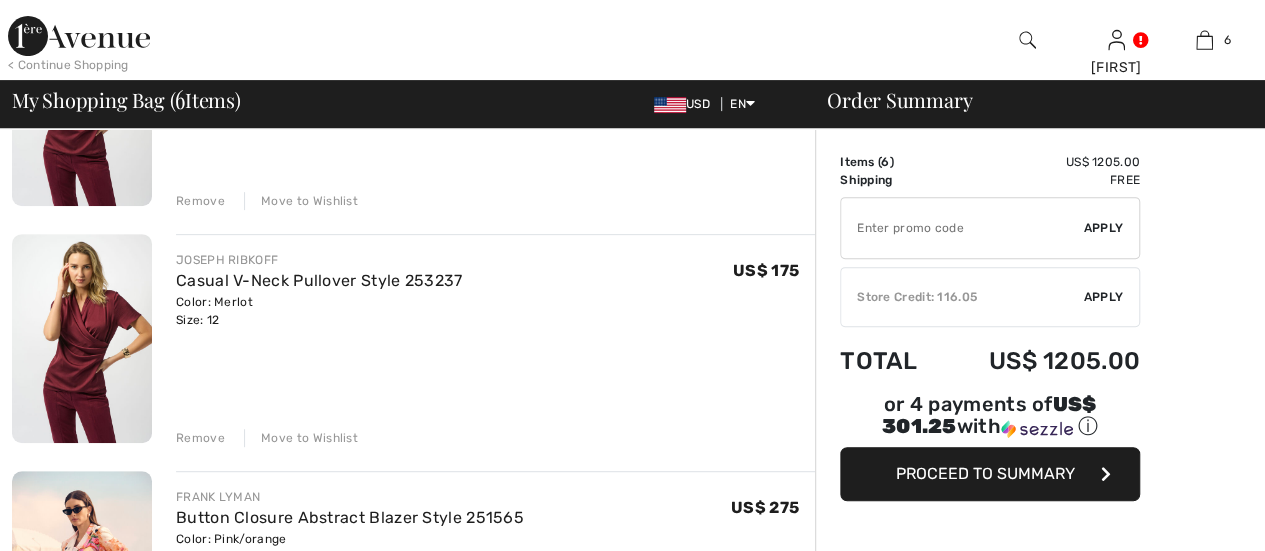 scroll, scrollTop: 197, scrollLeft: 0, axis: vertical 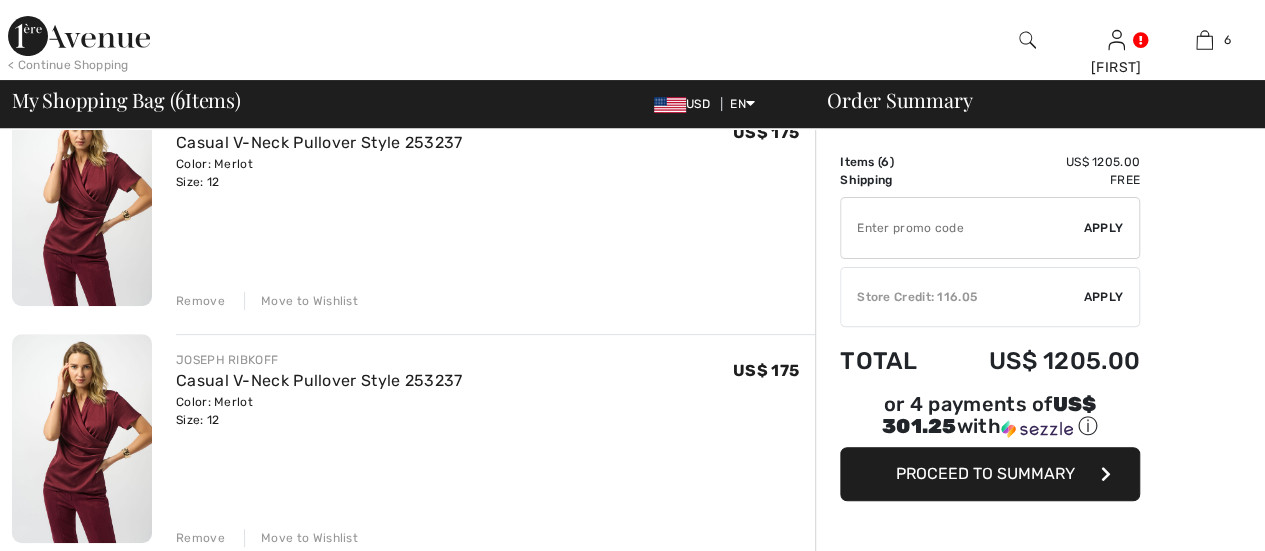click on "Remove" at bounding box center [200, 301] 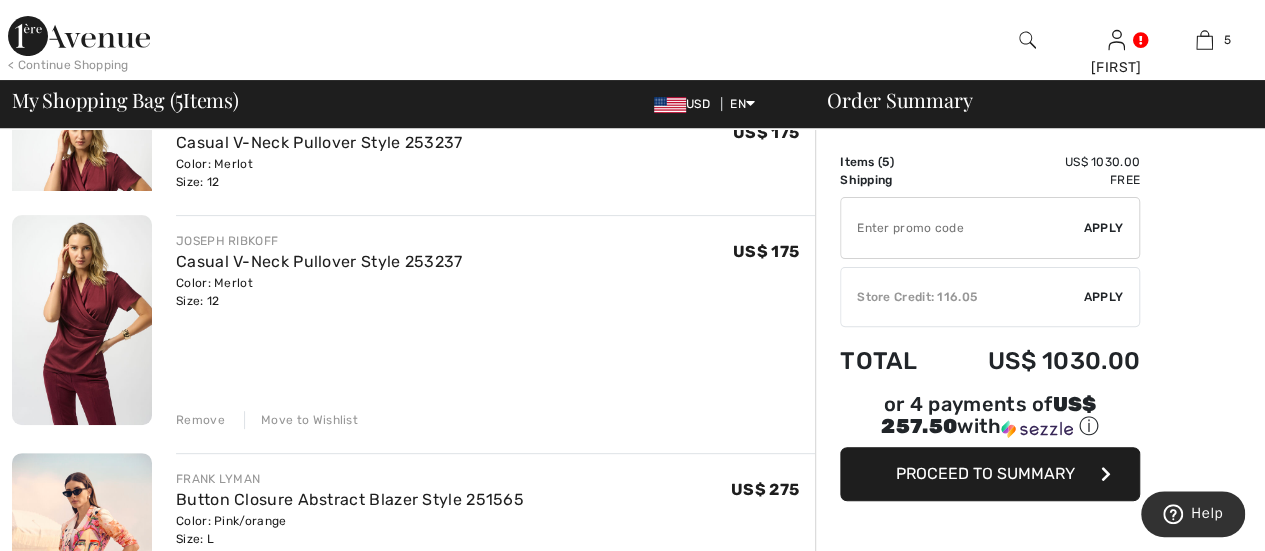 scroll, scrollTop: 170, scrollLeft: 0, axis: vertical 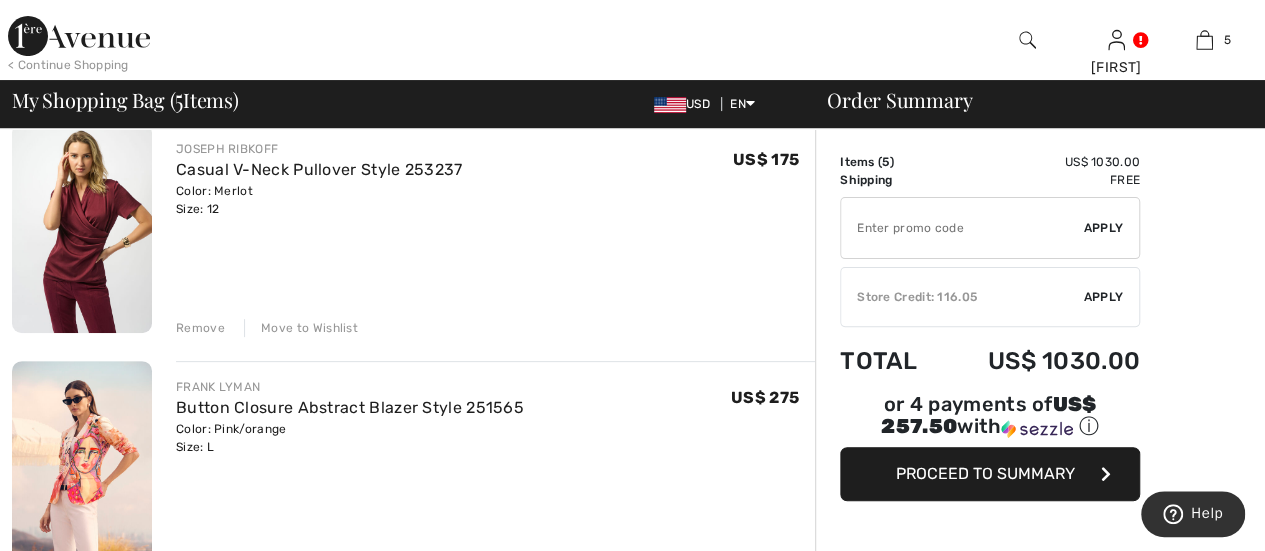 click at bounding box center (632, 2095) 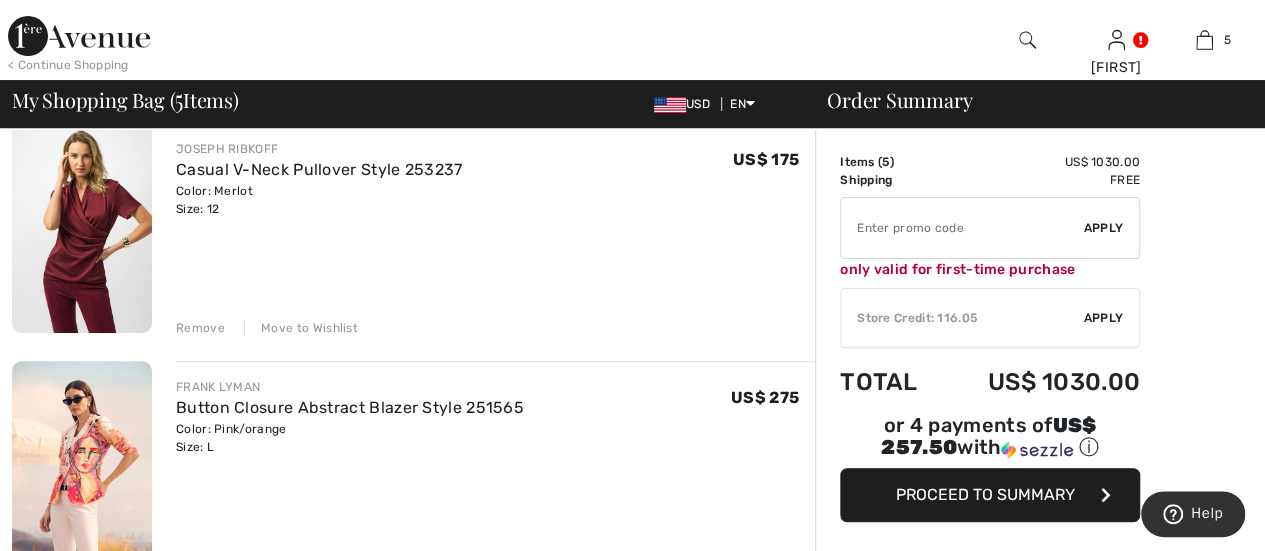 type on "NEW15" 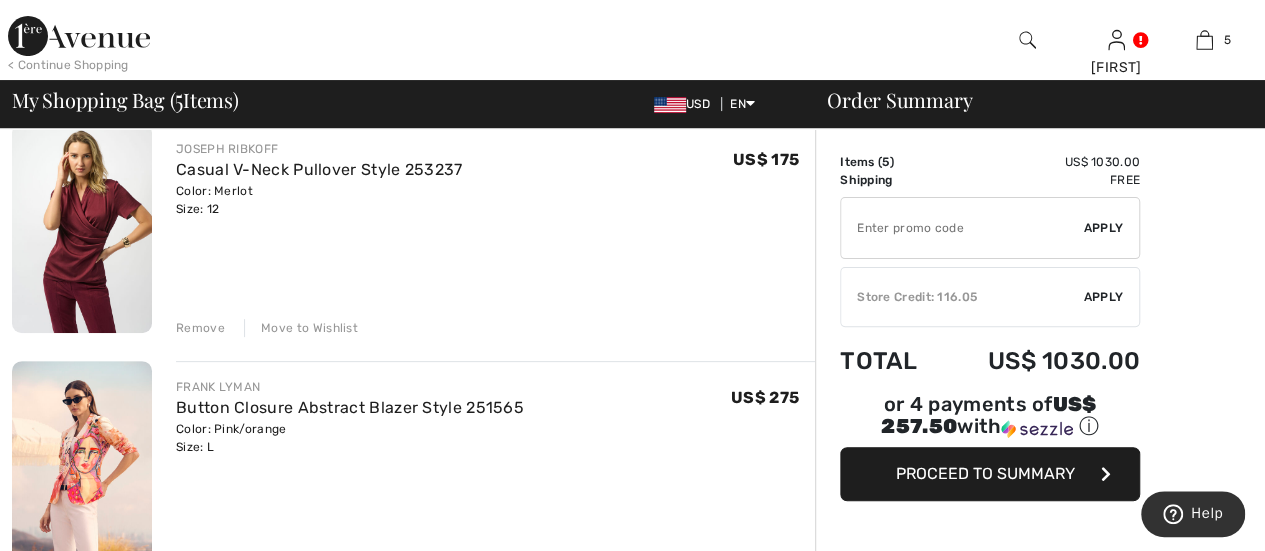 type on "NEW15" 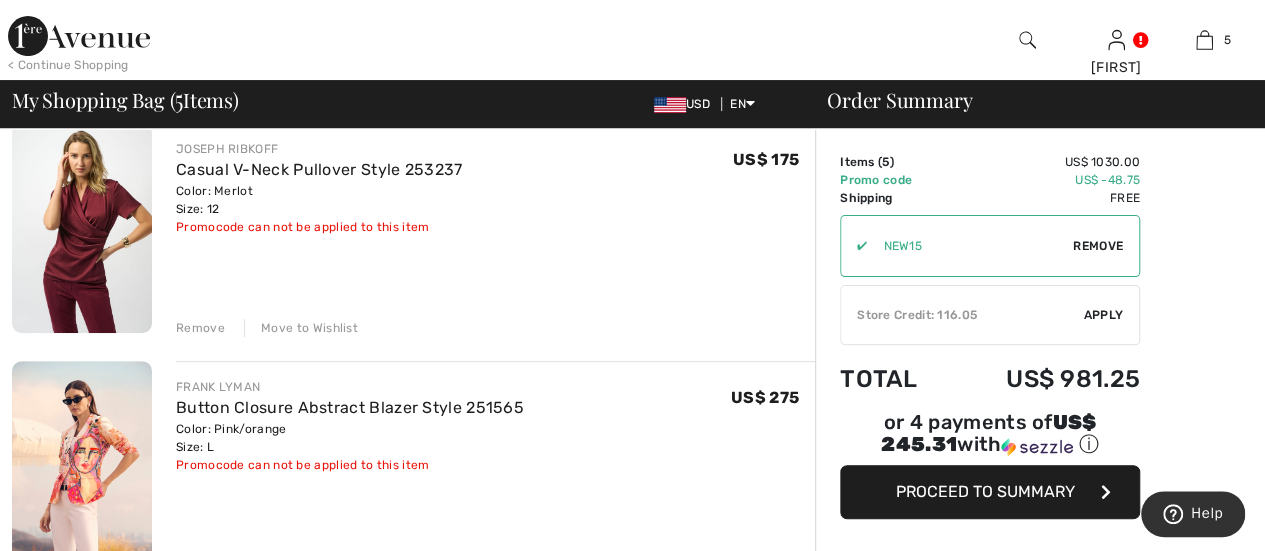 click at bounding box center [632, 2095] 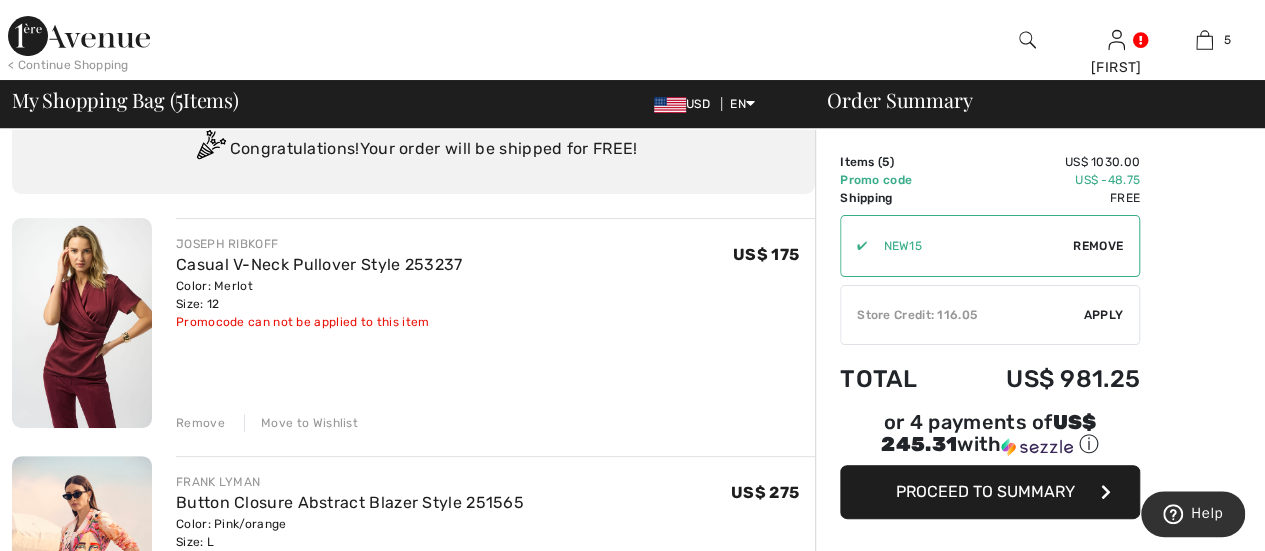 scroll, scrollTop: 70, scrollLeft: 0, axis: vertical 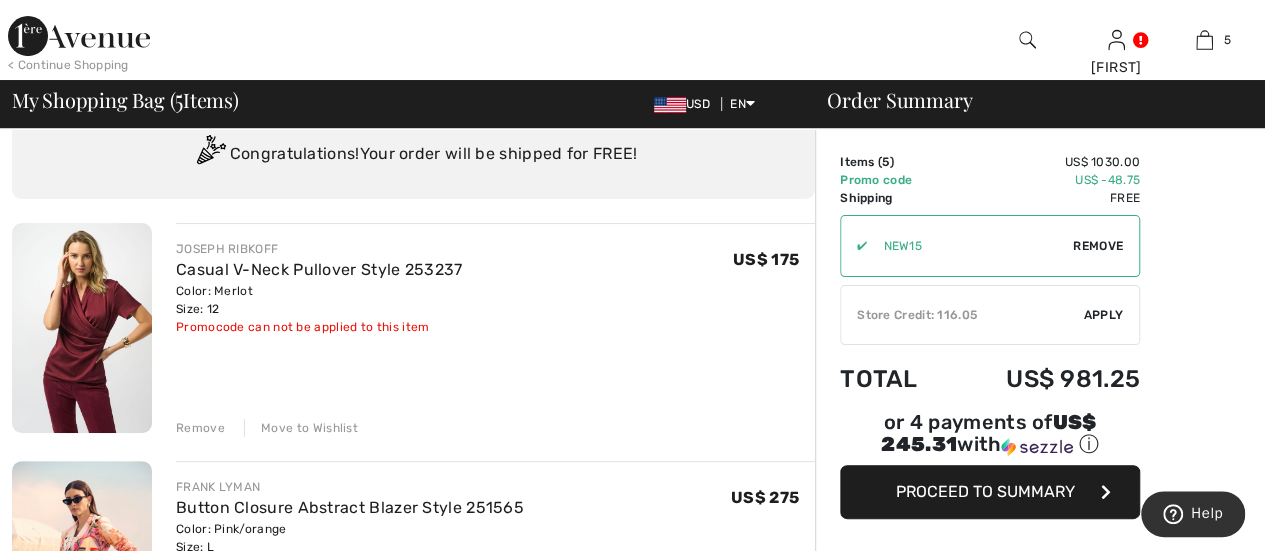 click on "Move to Wishlist" at bounding box center [301, 428] 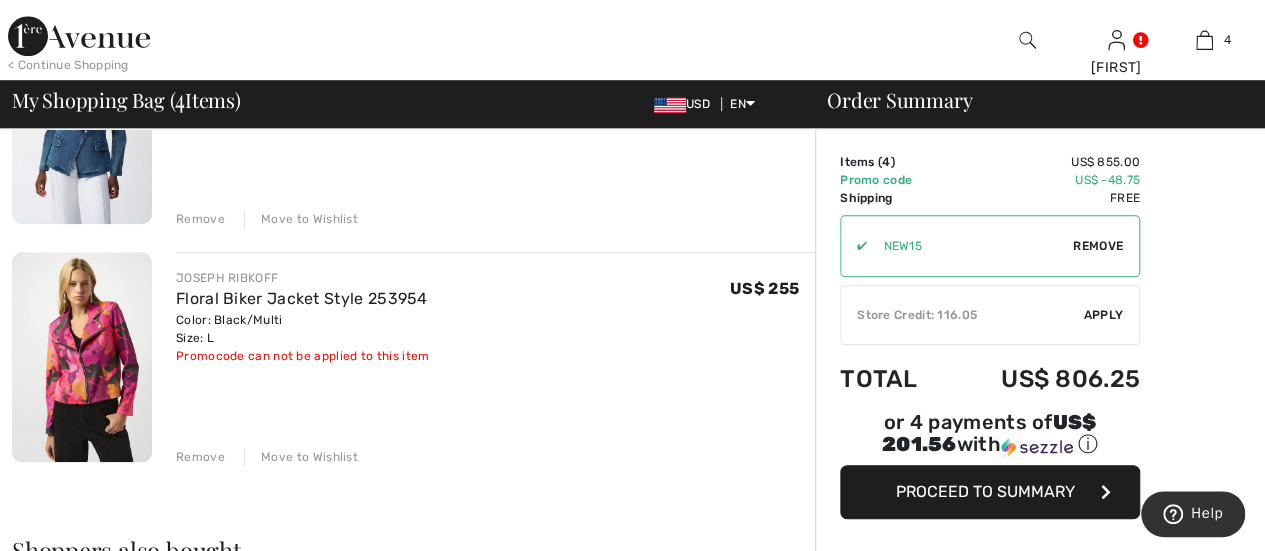 scroll, scrollTop: 770, scrollLeft: 0, axis: vertical 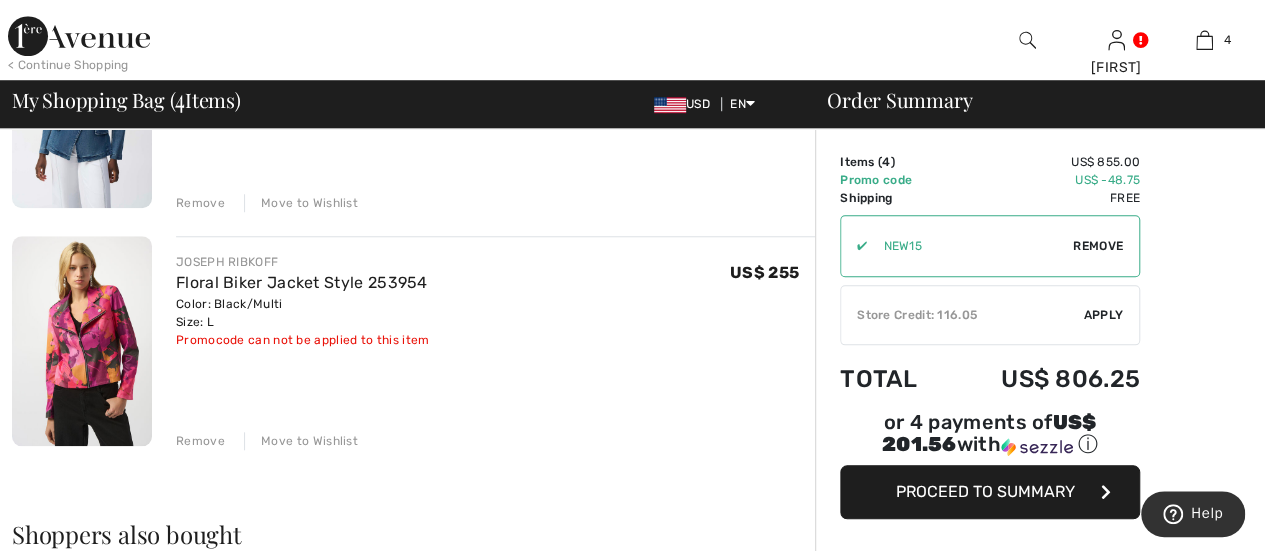 click on "Remove" at bounding box center (200, 441) 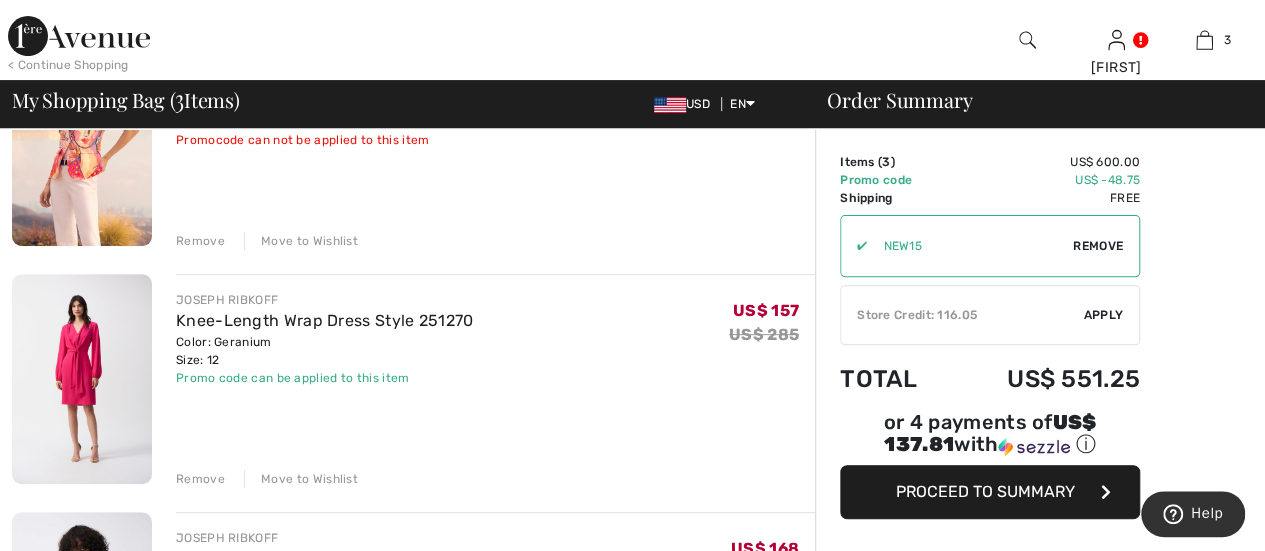 scroll, scrollTop: 0, scrollLeft: 0, axis: both 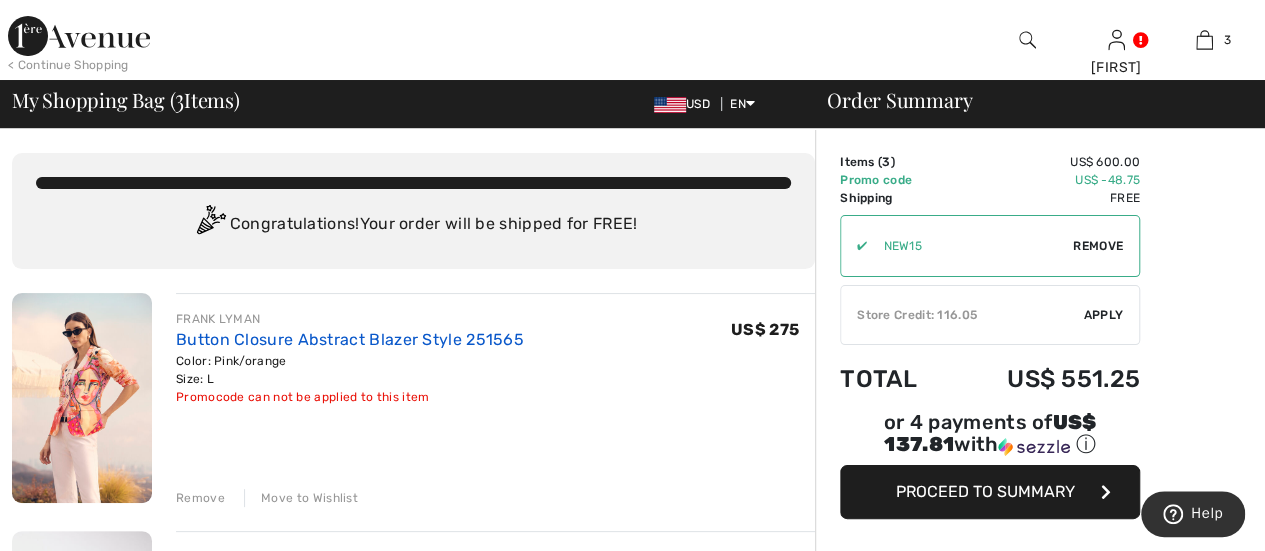 click on "Button Closure Abstract Blazer Style 251565" at bounding box center [350, 339] 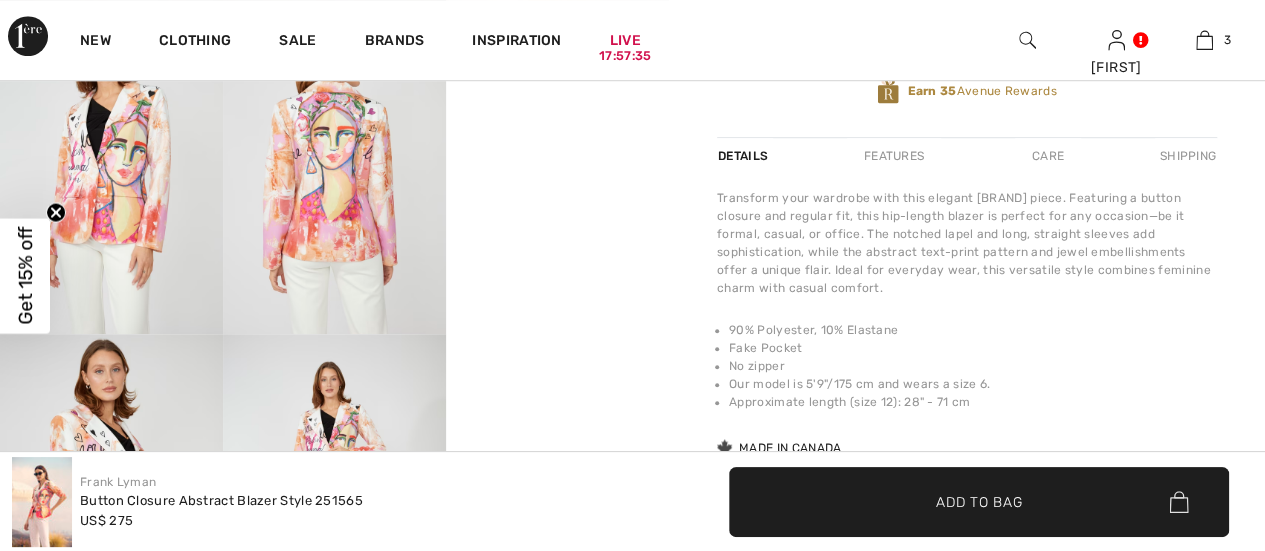scroll, scrollTop: 700, scrollLeft: 0, axis: vertical 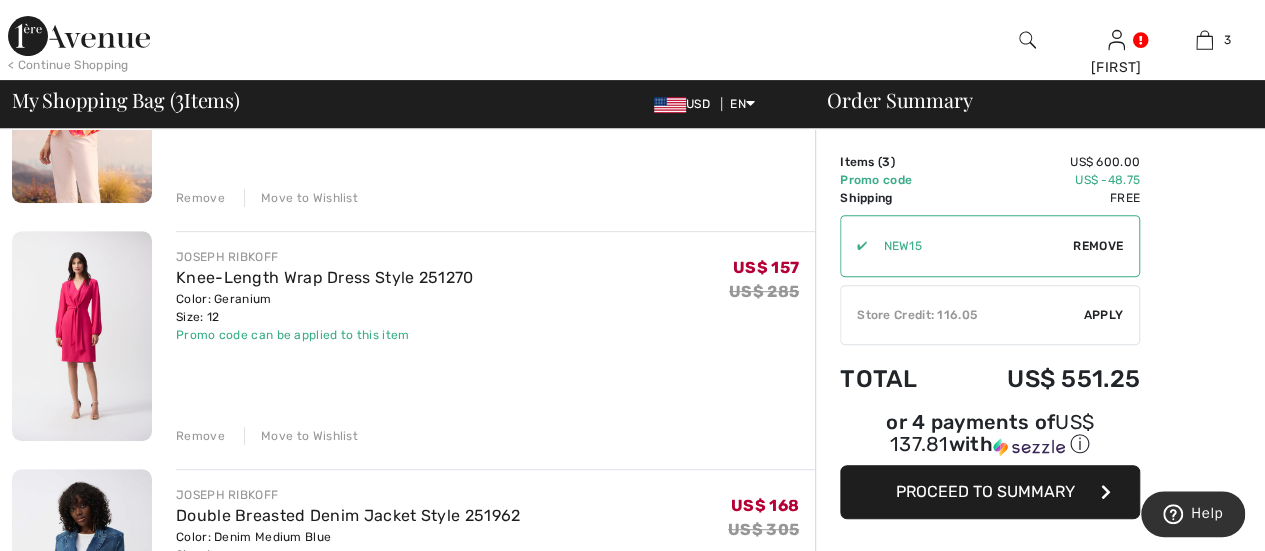 click at bounding box center (632, 1476) 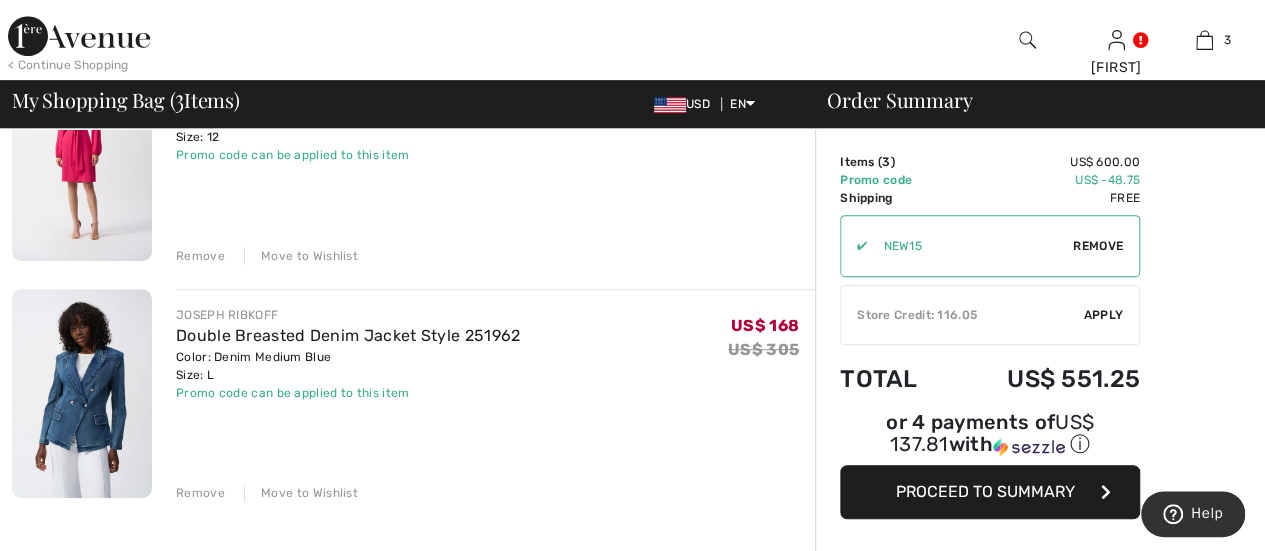 scroll, scrollTop: 500, scrollLeft: 0, axis: vertical 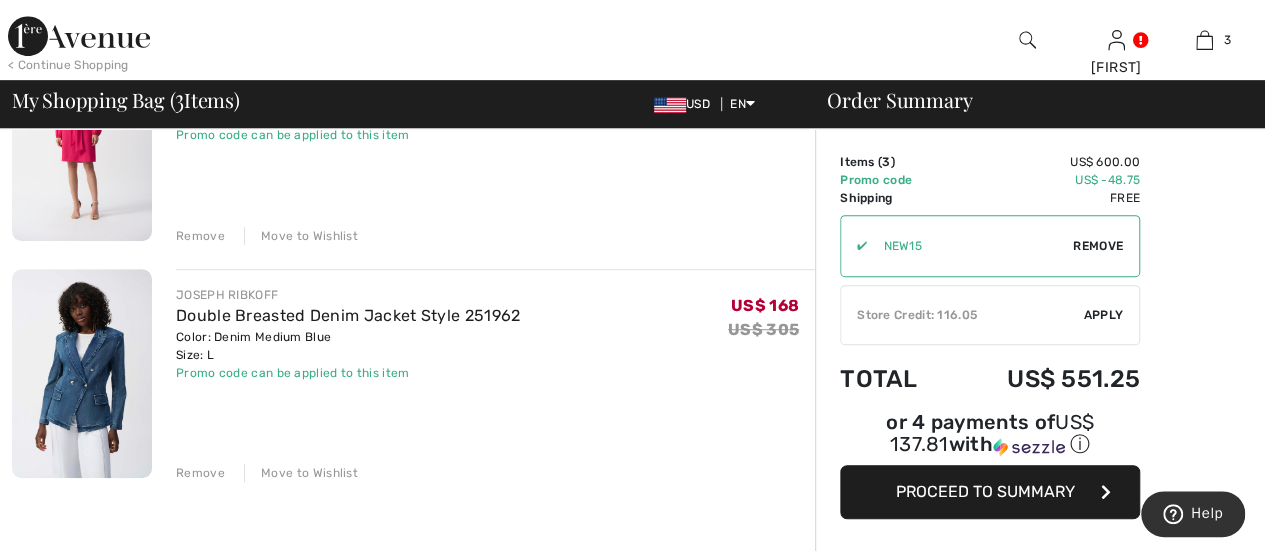 click on "Remove" at bounding box center (200, 236) 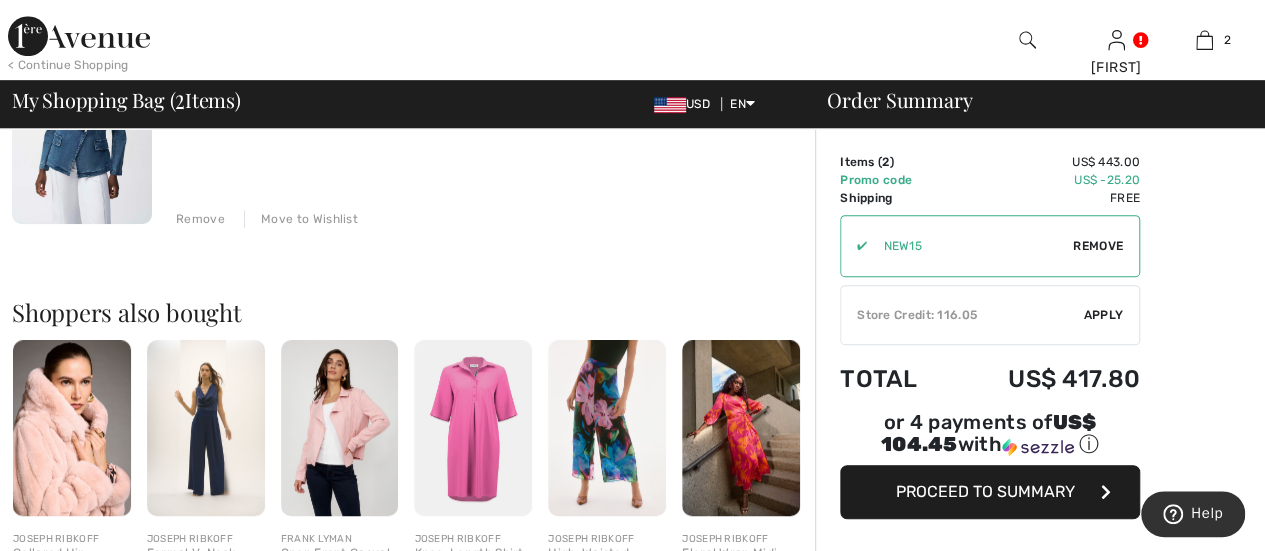 scroll, scrollTop: 519, scrollLeft: 0, axis: vertical 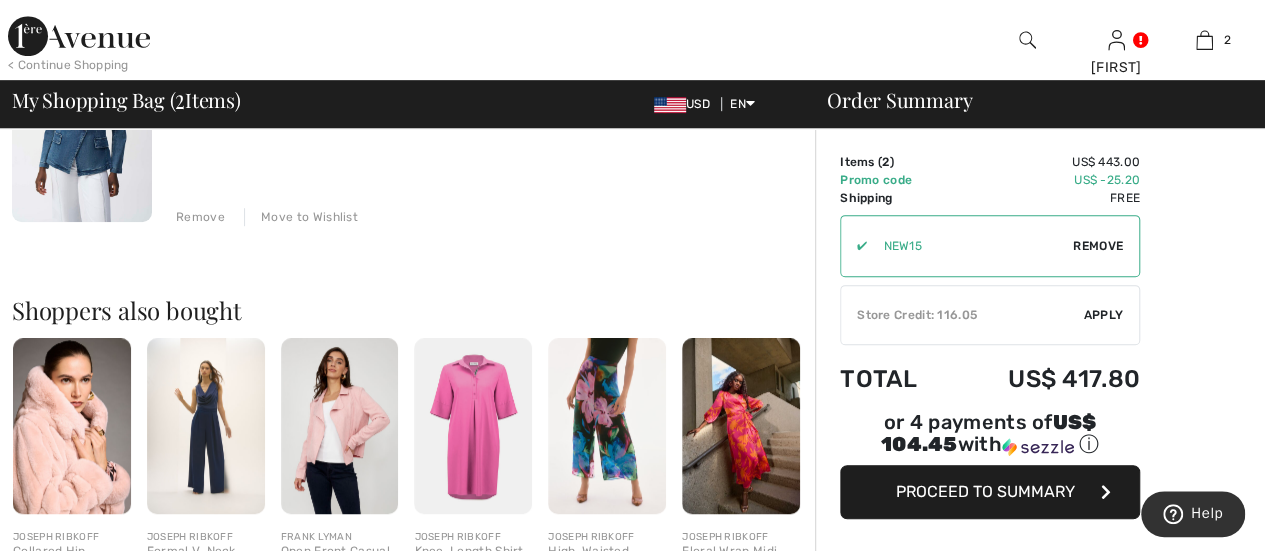 click on "Proceed to Summary" at bounding box center (985, 491) 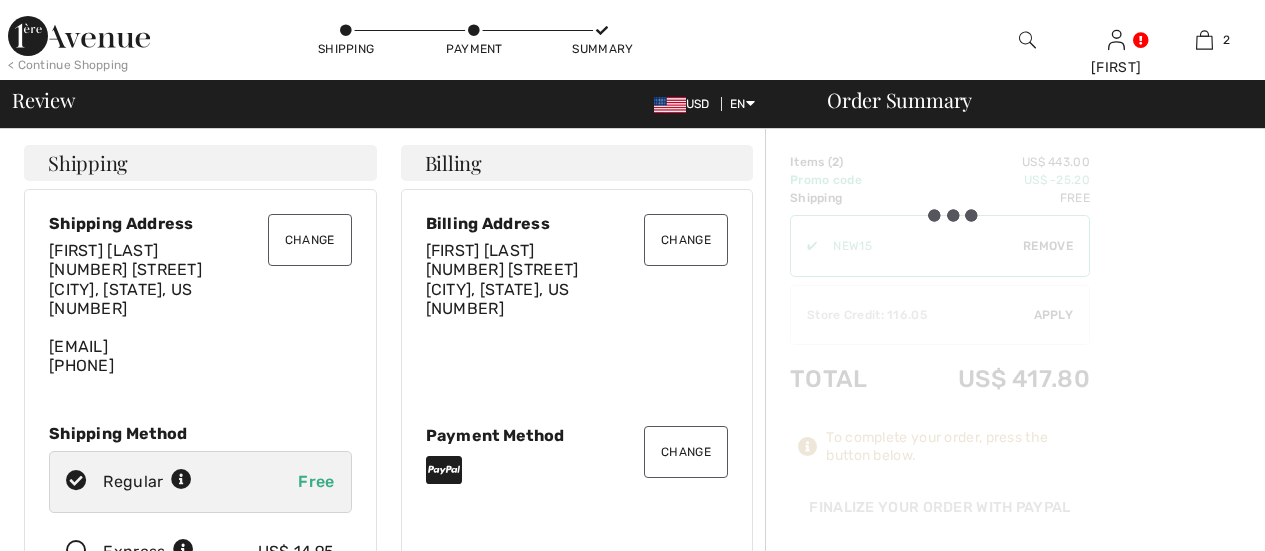 scroll, scrollTop: 0, scrollLeft: 0, axis: both 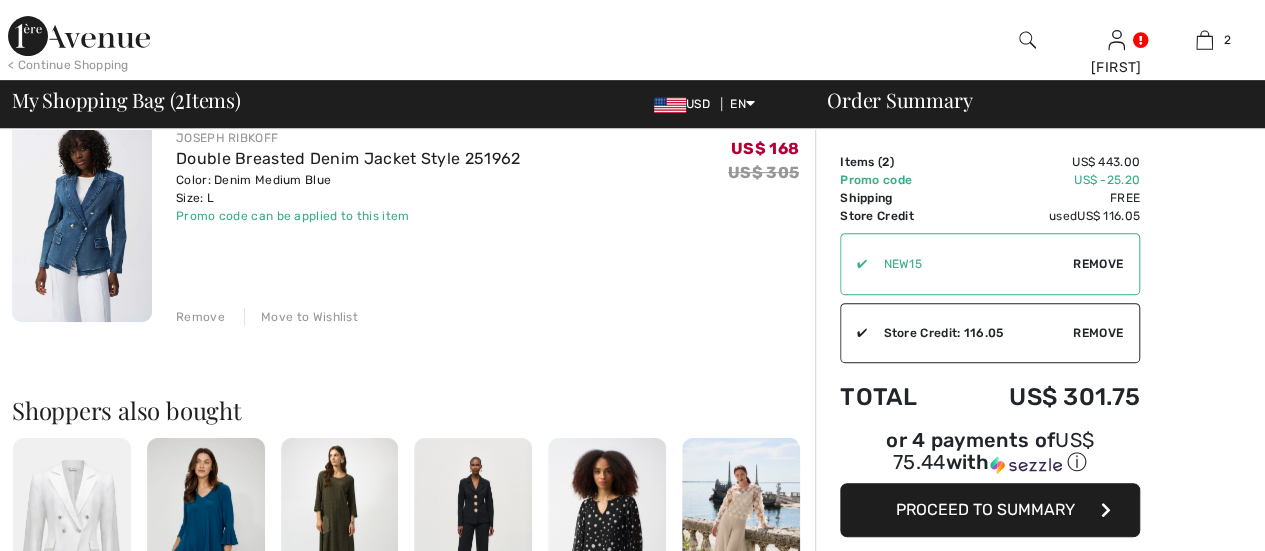 checkbox on "true" 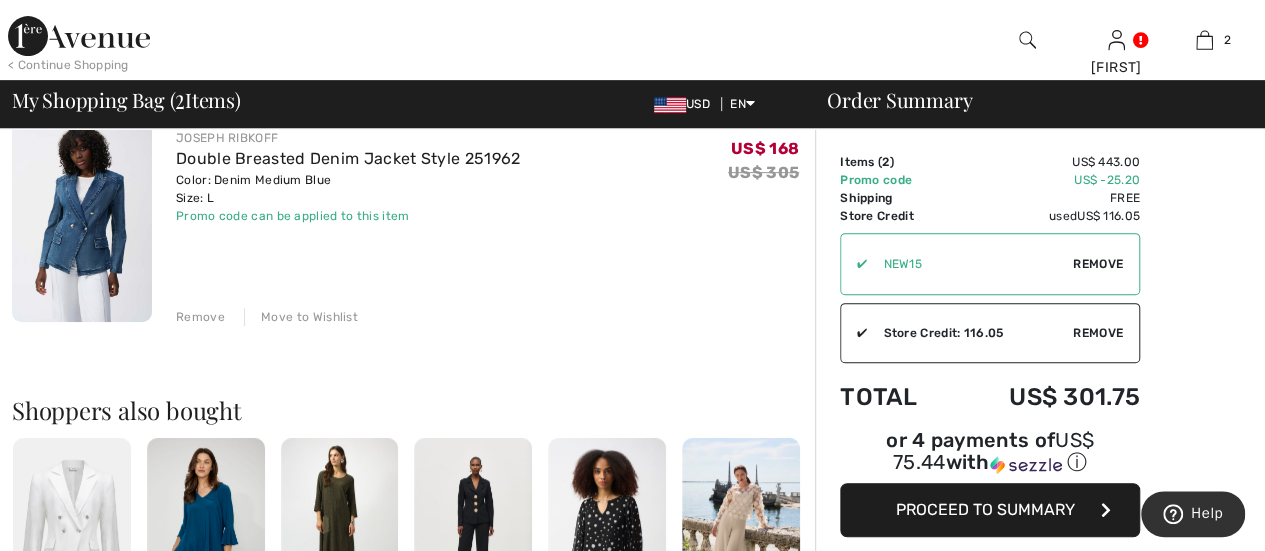 scroll, scrollTop: 0, scrollLeft: 0, axis: both 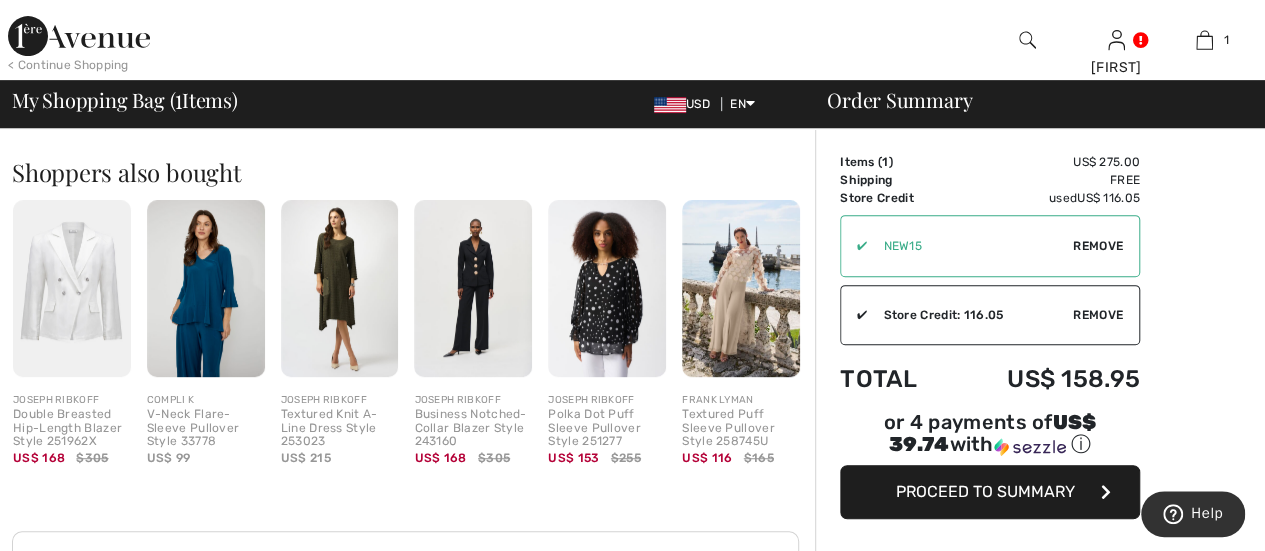 click at bounding box center (632, 881) 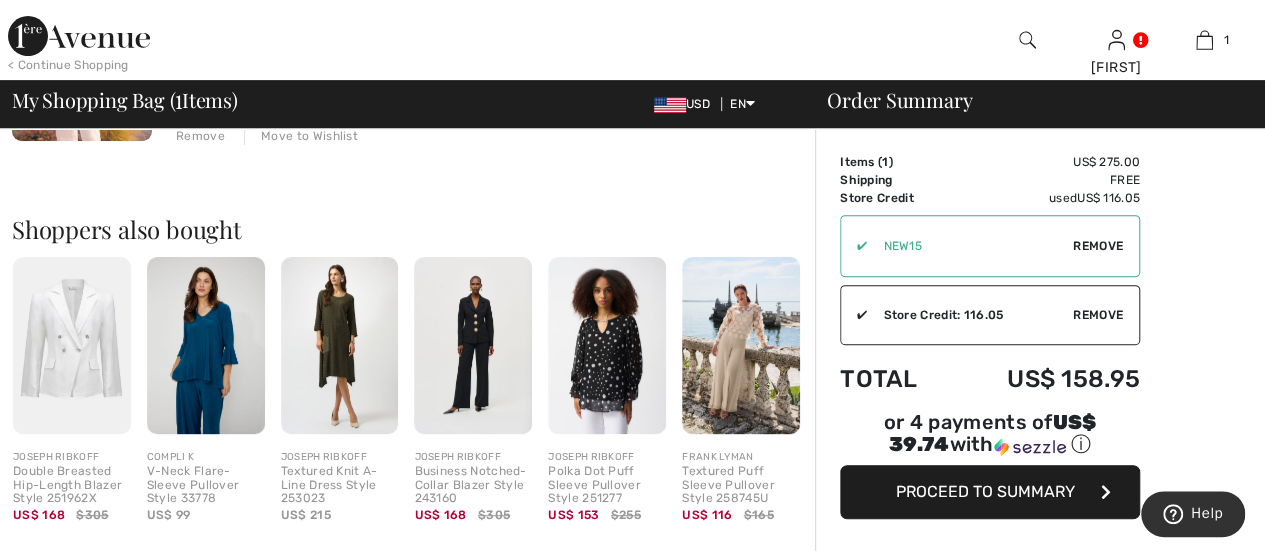 scroll, scrollTop: 319, scrollLeft: 0, axis: vertical 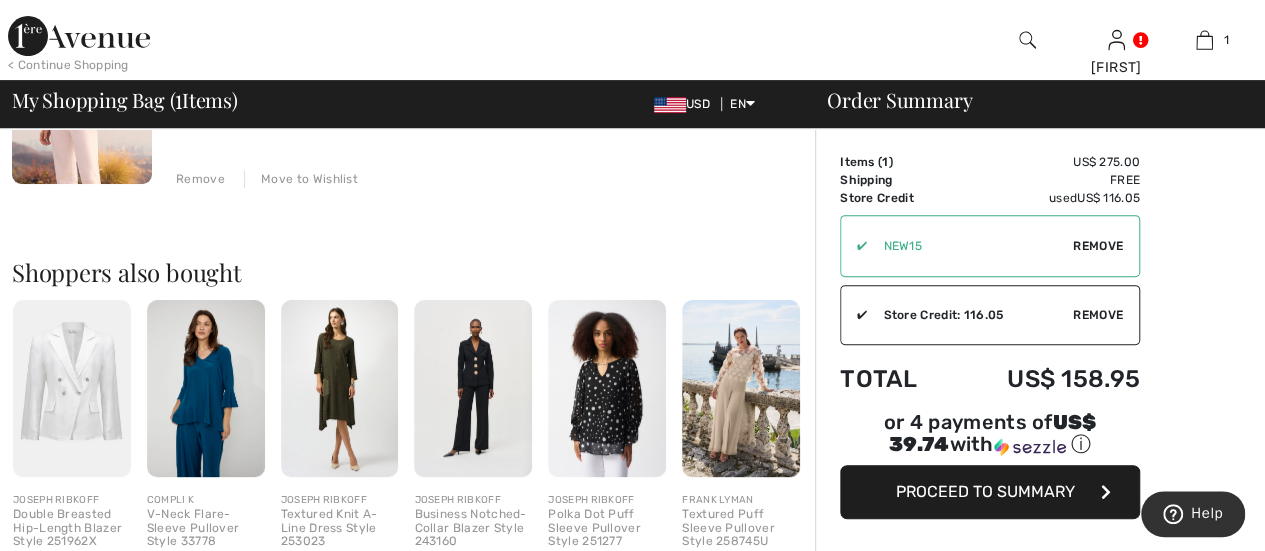 click on "Proceed to Summary" at bounding box center (985, 491) 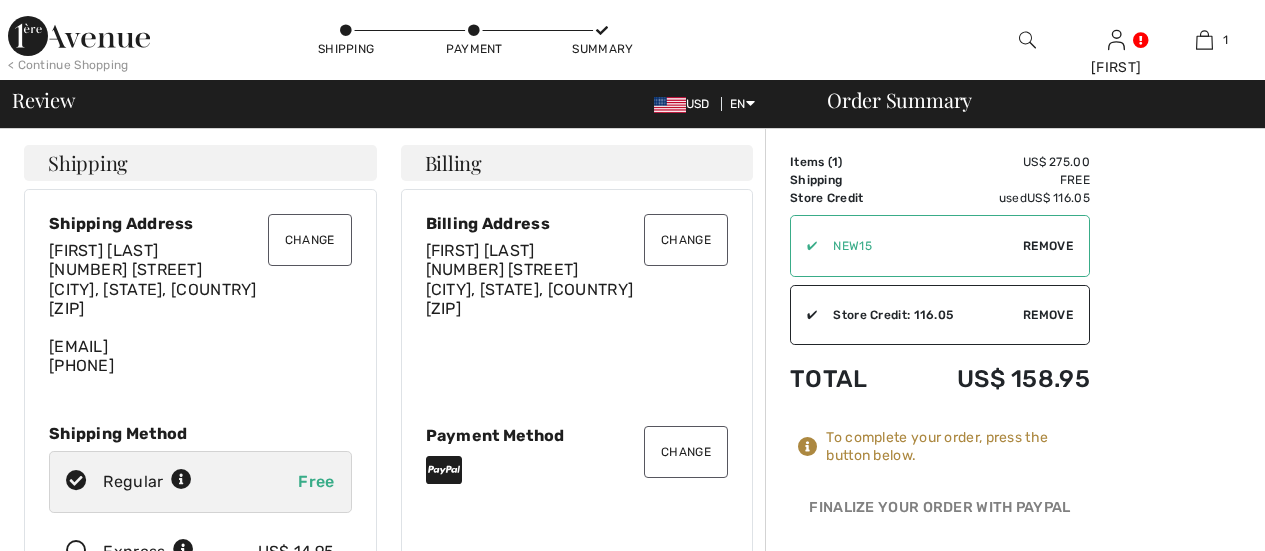 scroll, scrollTop: 0, scrollLeft: 0, axis: both 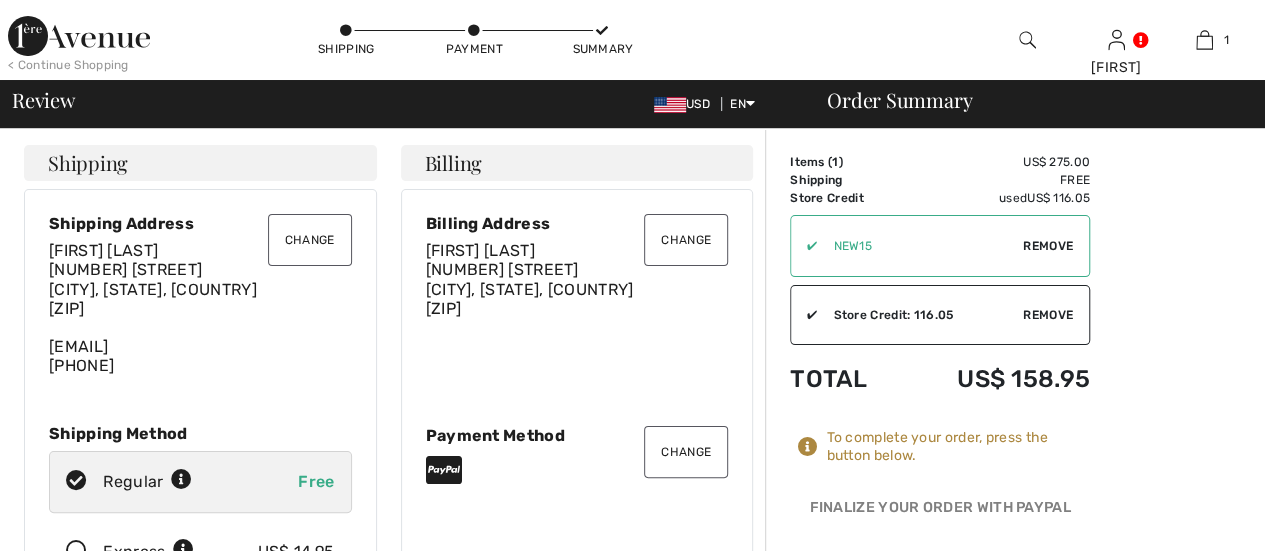 click on "Store Credit: 116.05" at bounding box center [920, 315] 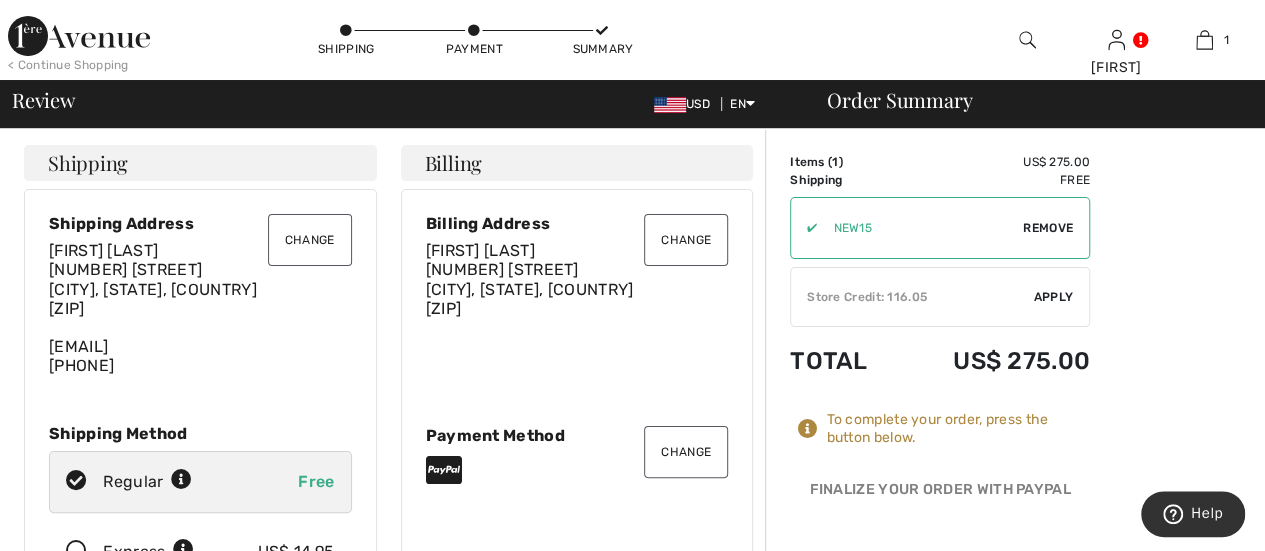 click on "Apply" at bounding box center (1054, 297) 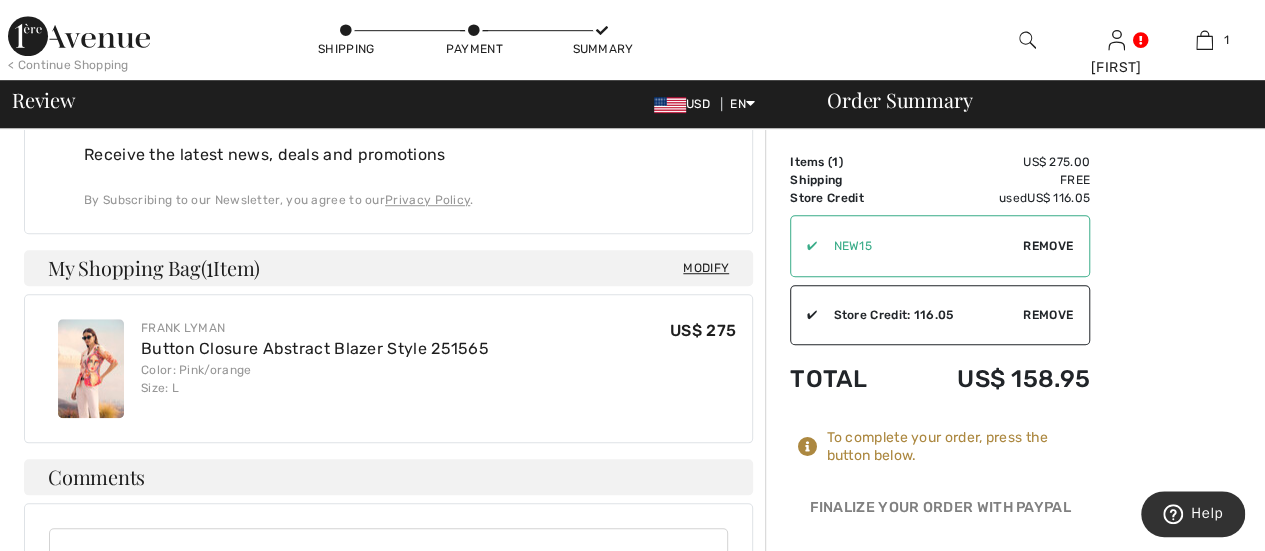 scroll, scrollTop: 600, scrollLeft: 0, axis: vertical 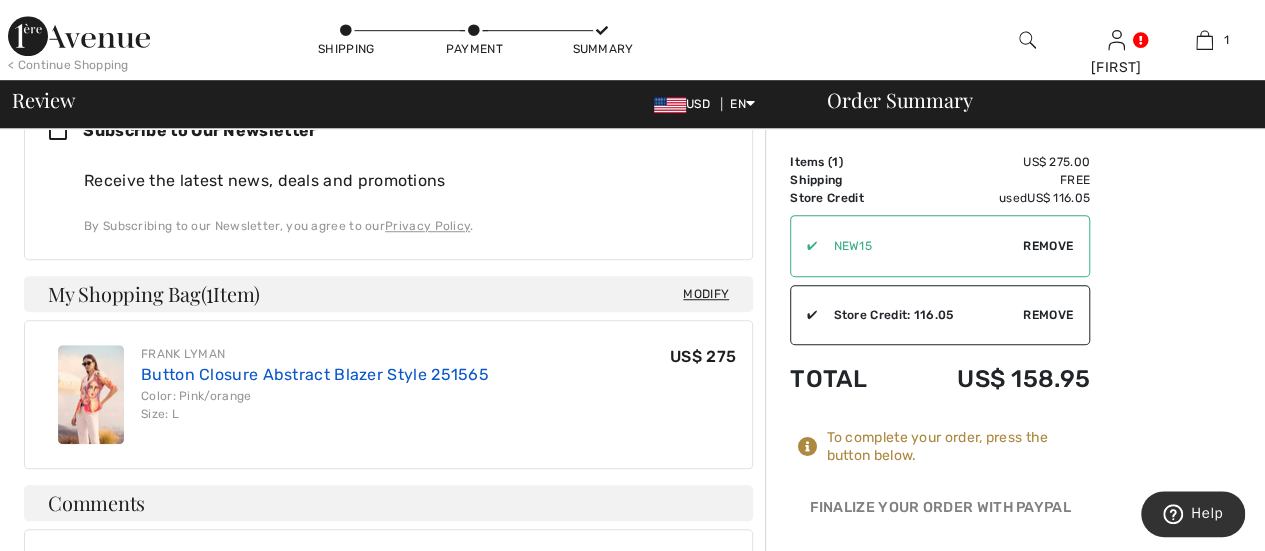 click on "Button Closure Abstract Blazer Style 251565" at bounding box center (315, 374) 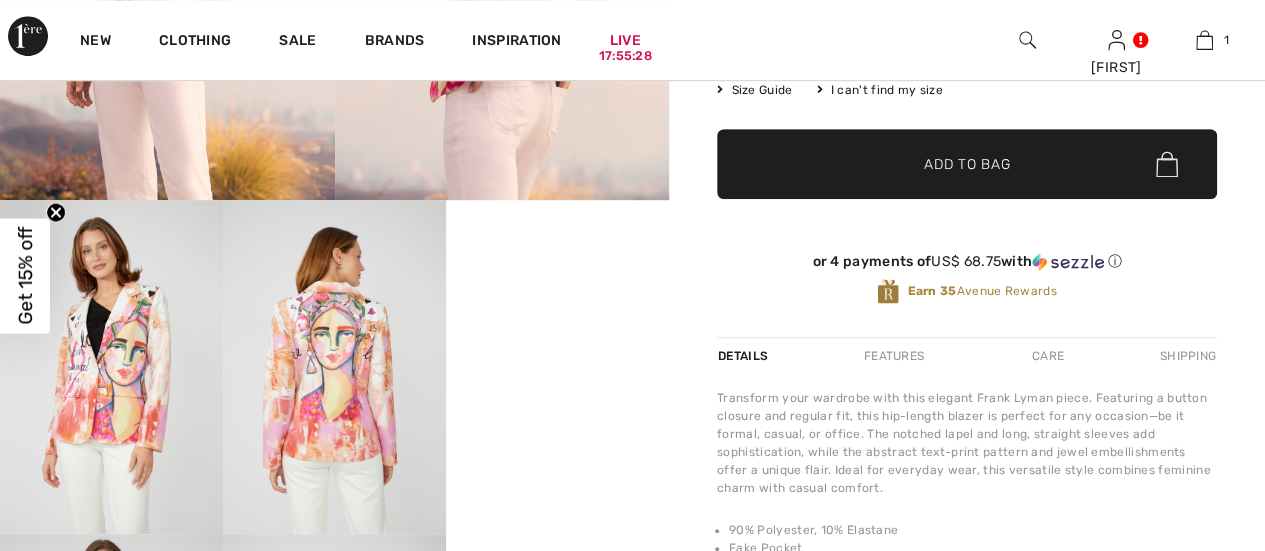 scroll, scrollTop: 500, scrollLeft: 0, axis: vertical 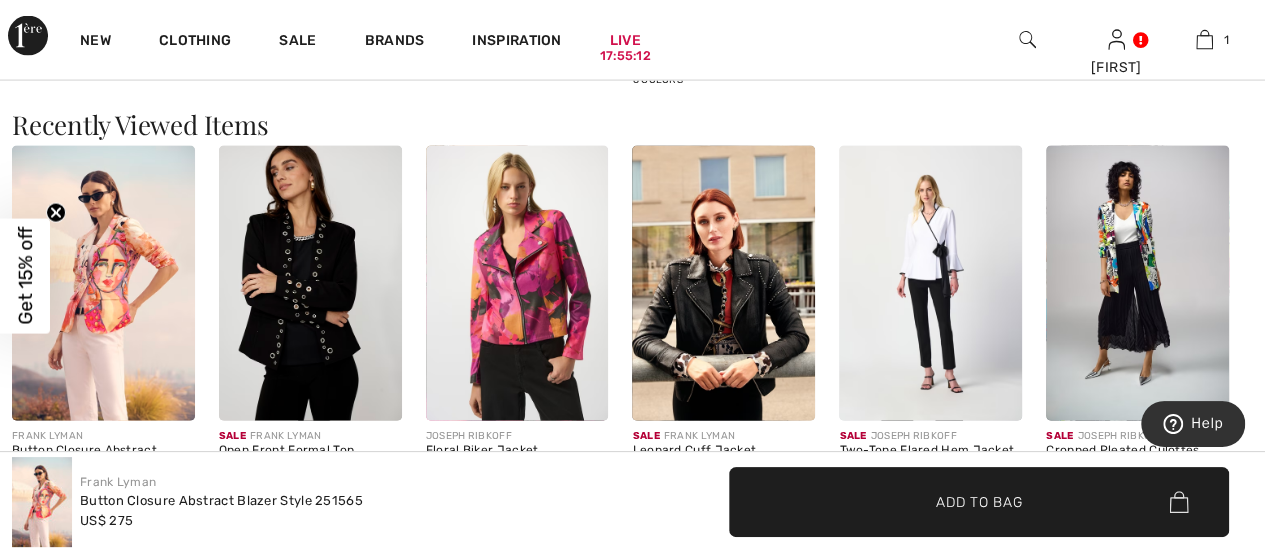 click at bounding box center [1137, 283] 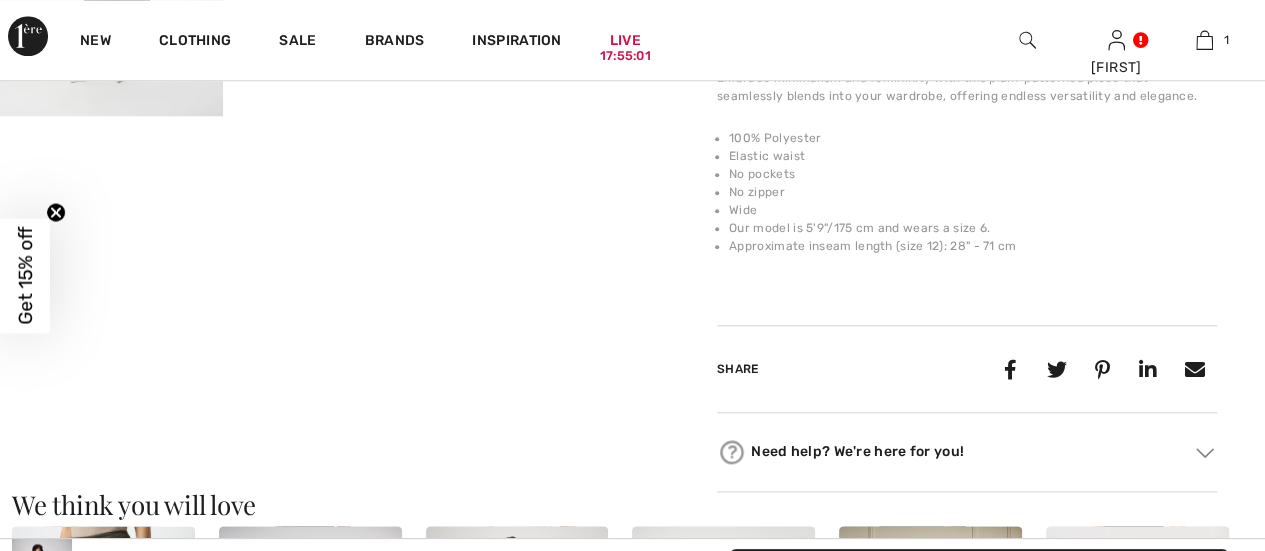 scroll, scrollTop: 423, scrollLeft: 0, axis: vertical 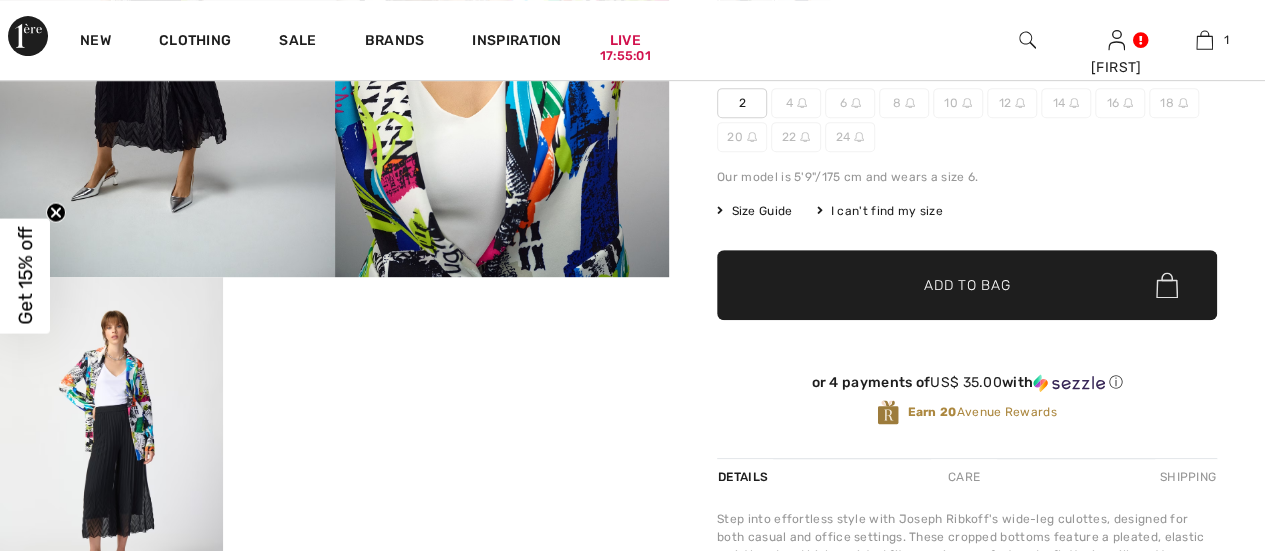 checkbox on "true" 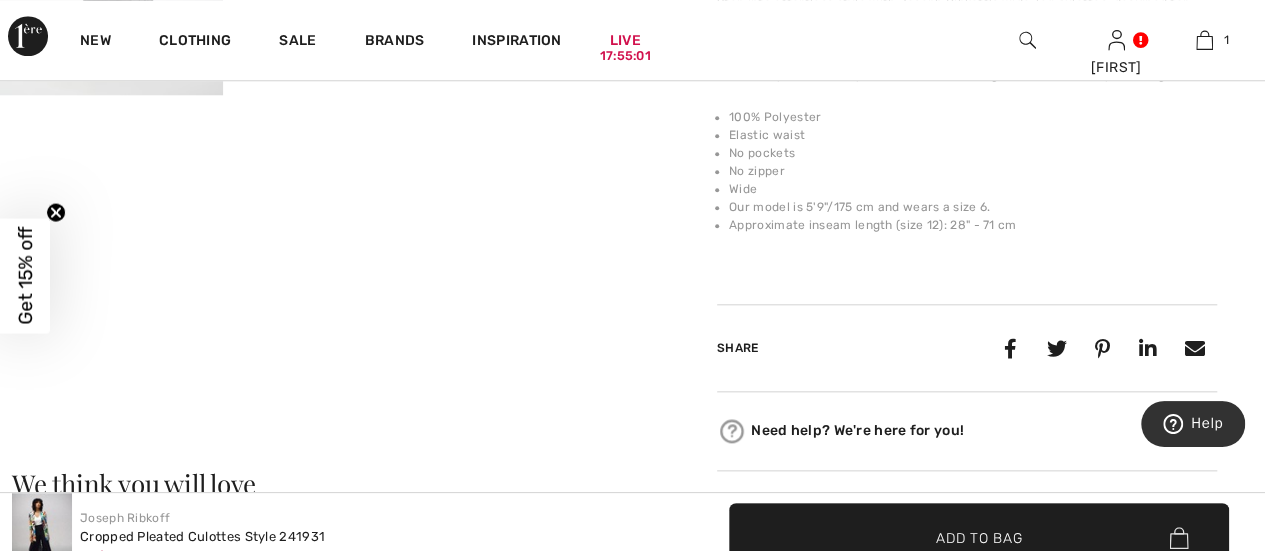 scroll, scrollTop: 0, scrollLeft: 0, axis: both 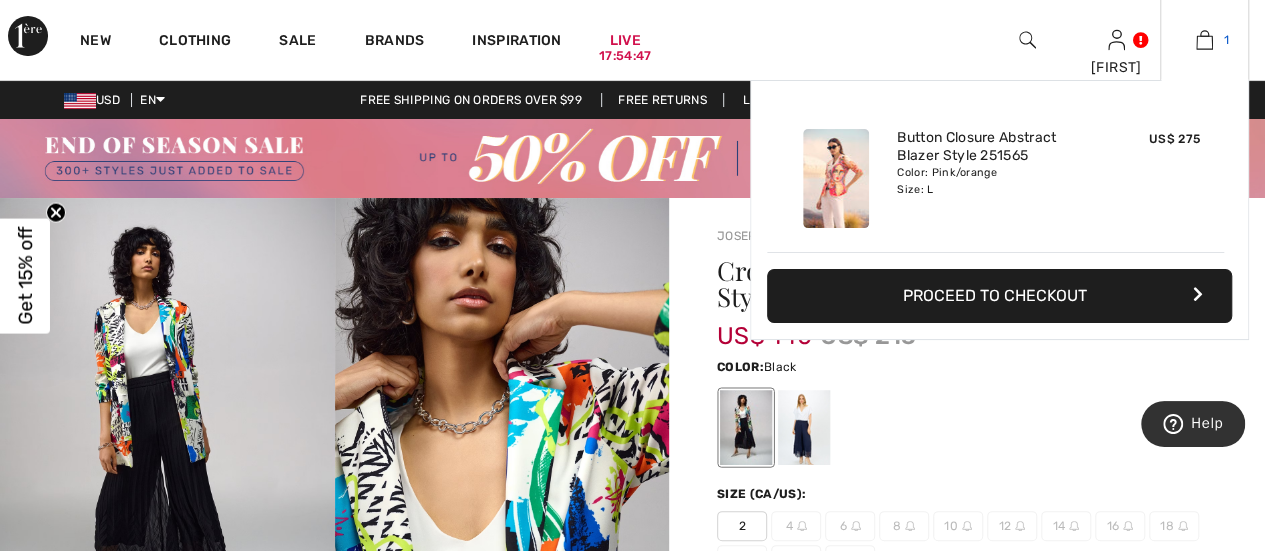 click at bounding box center (1204, 40) 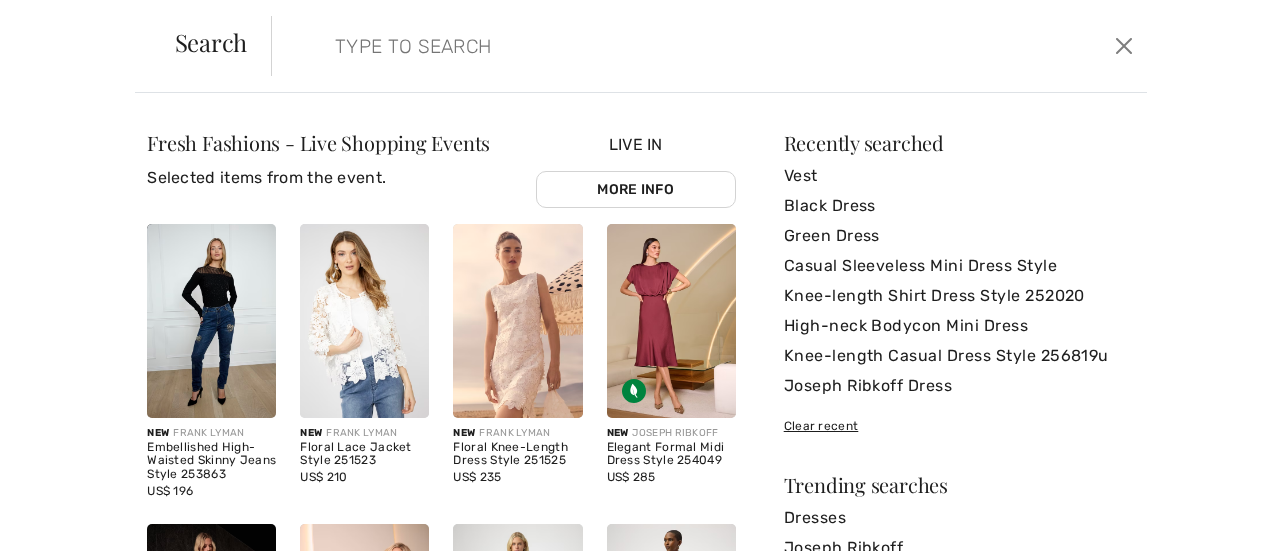 scroll, scrollTop: 0, scrollLeft: 0, axis: both 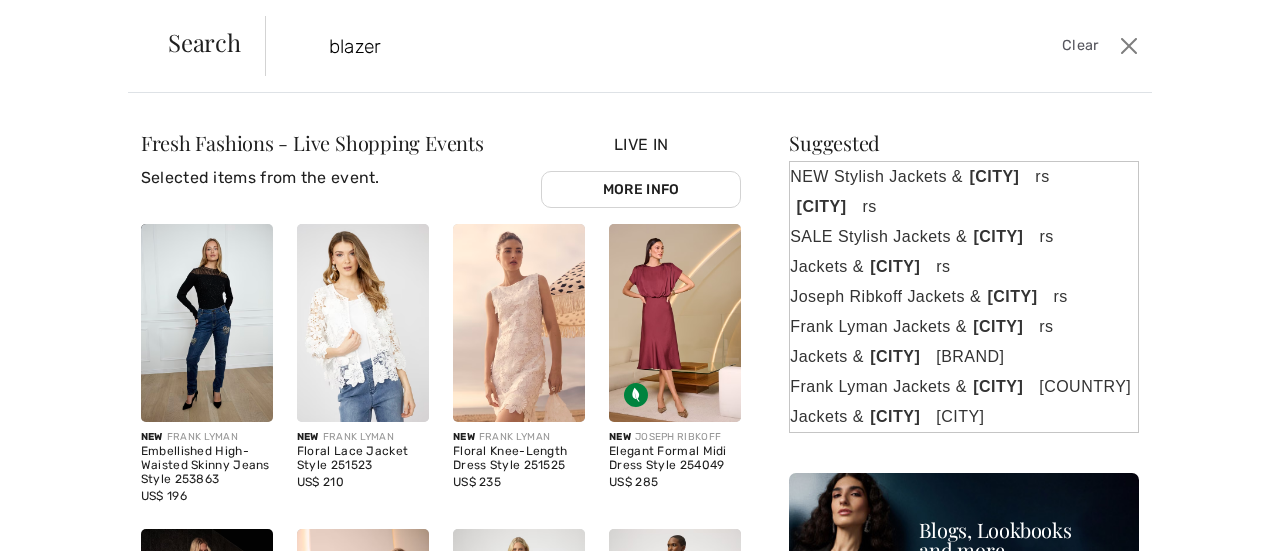 type on "blazer" 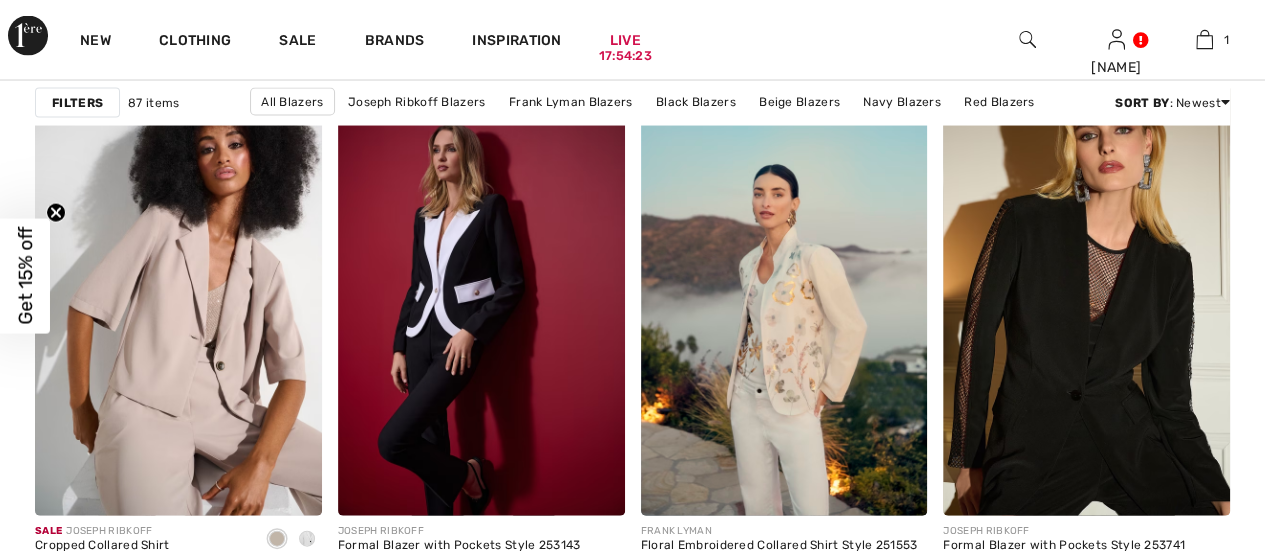 scroll, scrollTop: 1899, scrollLeft: 0, axis: vertical 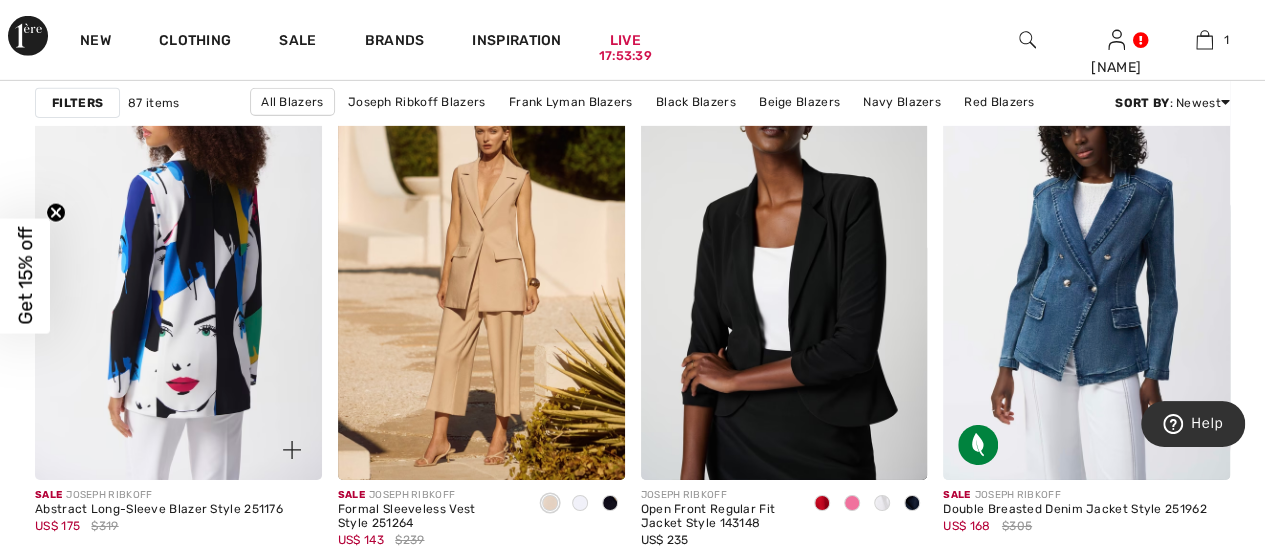 click at bounding box center (178, 265) 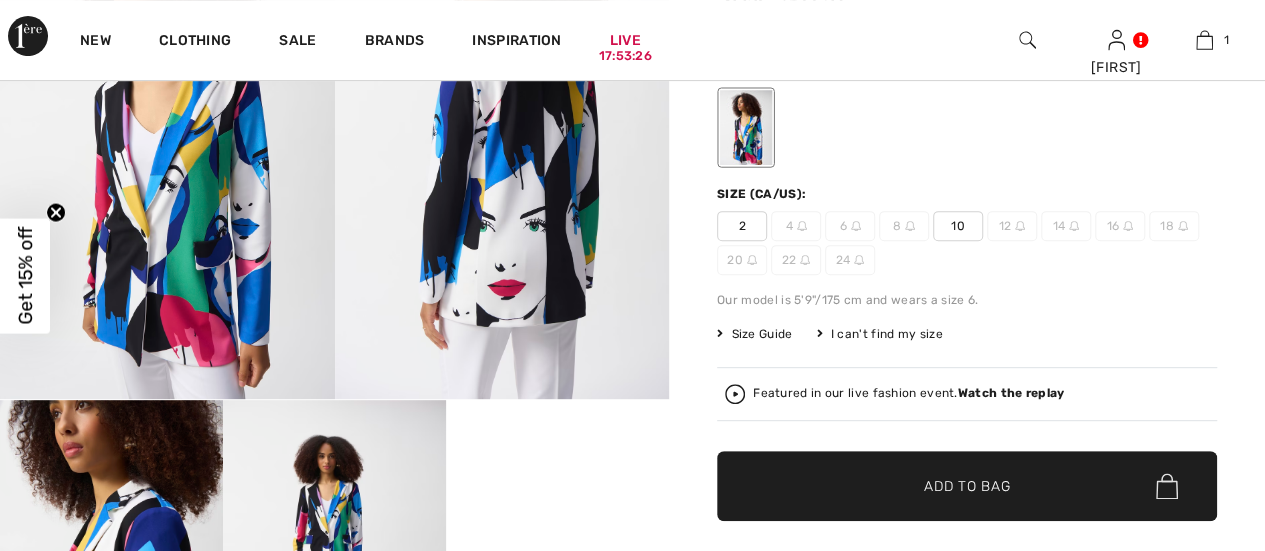 scroll, scrollTop: 300, scrollLeft: 0, axis: vertical 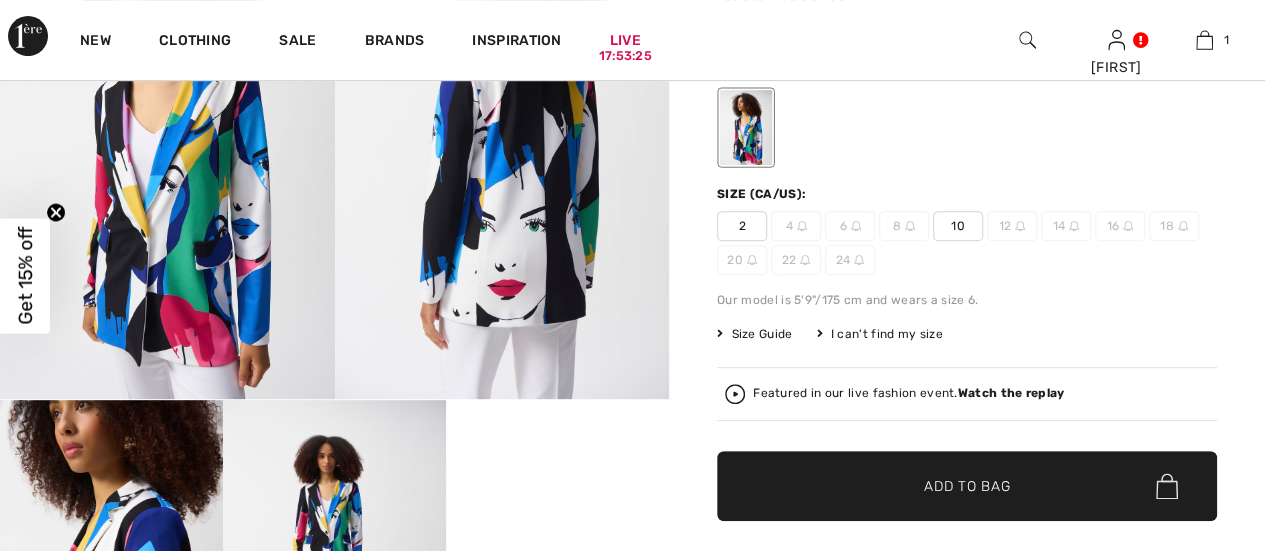 checkbox on "true" 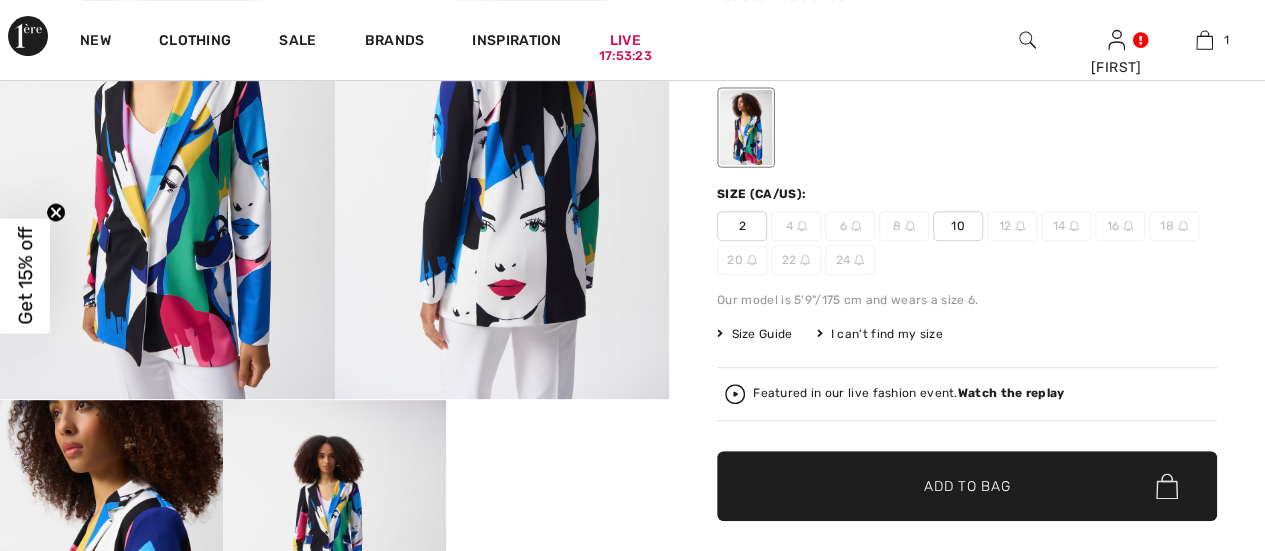 scroll, scrollTop: 0, scrollLeft: 0, axis: both 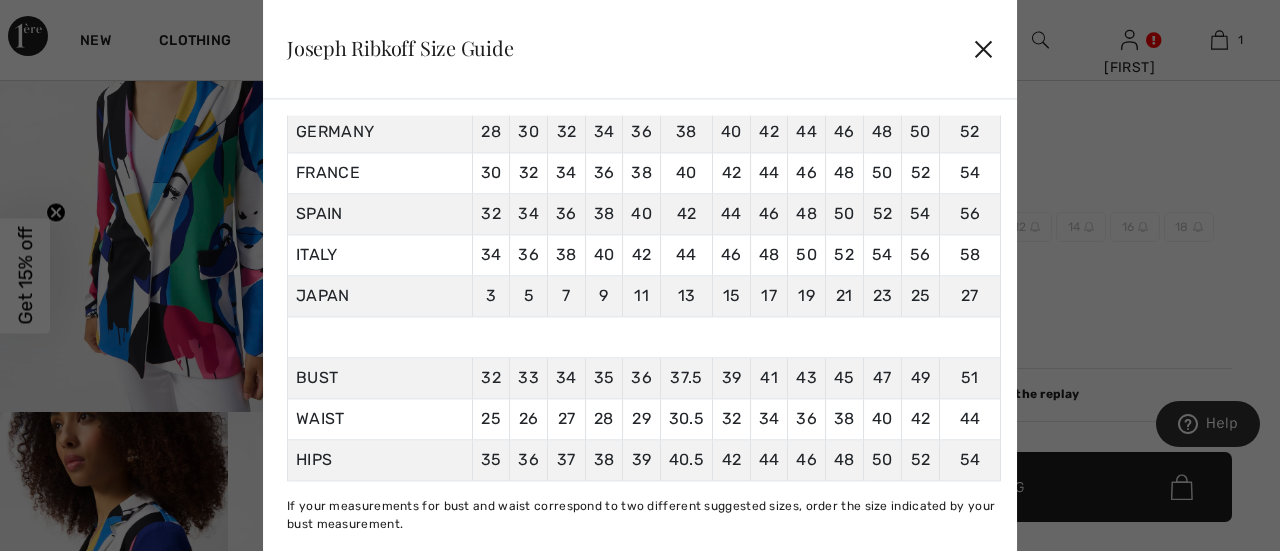 click on "✕" at bounding box center (983, 49) 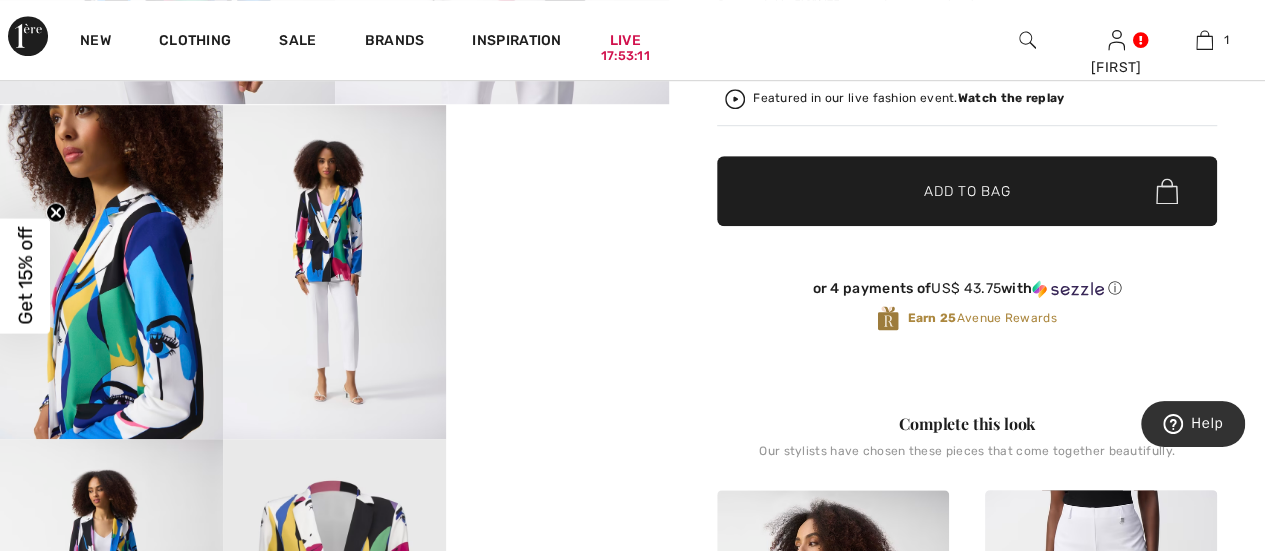 scroll, scrollTop: 600, scrollLeft: 0, axis: vertical 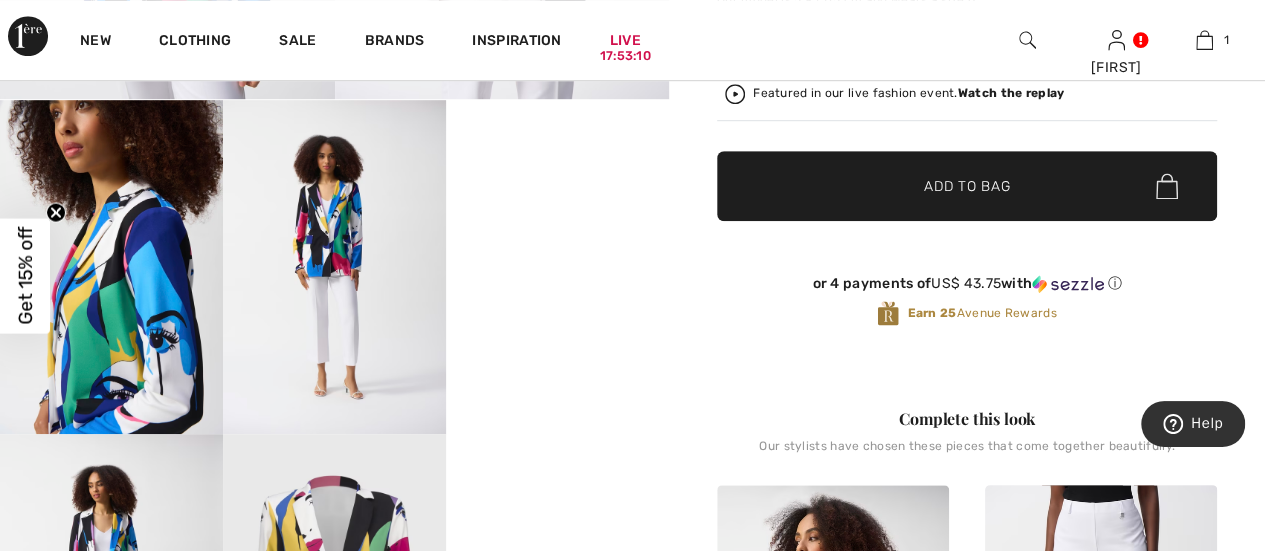 click on "Your browser does not support the video tag." at bounding box center [557, 156] 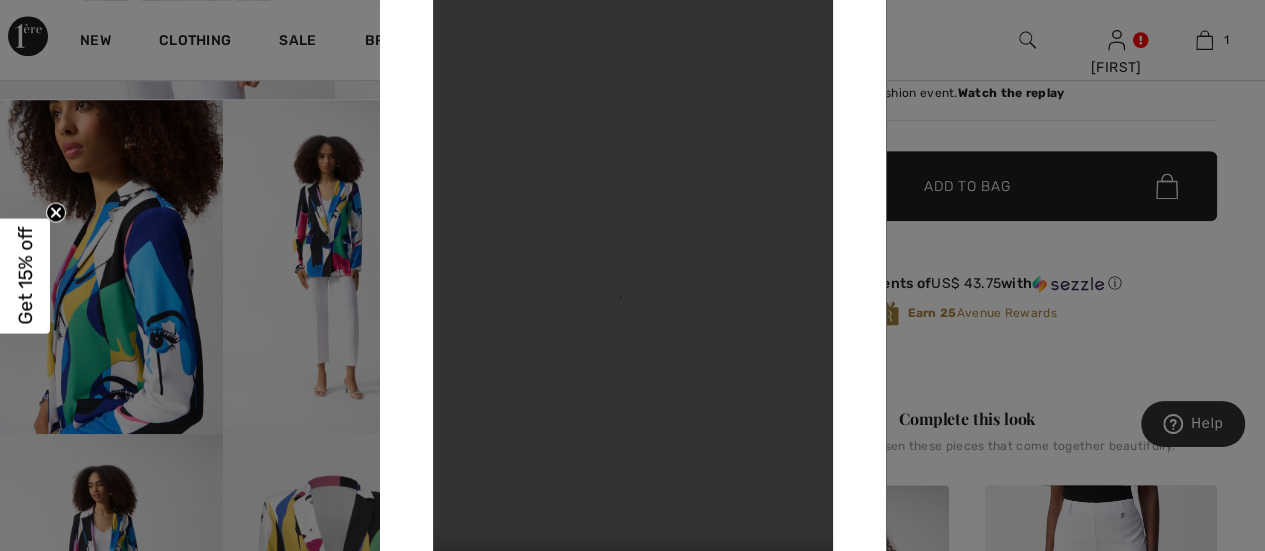 click at bounding box center (632, 275) 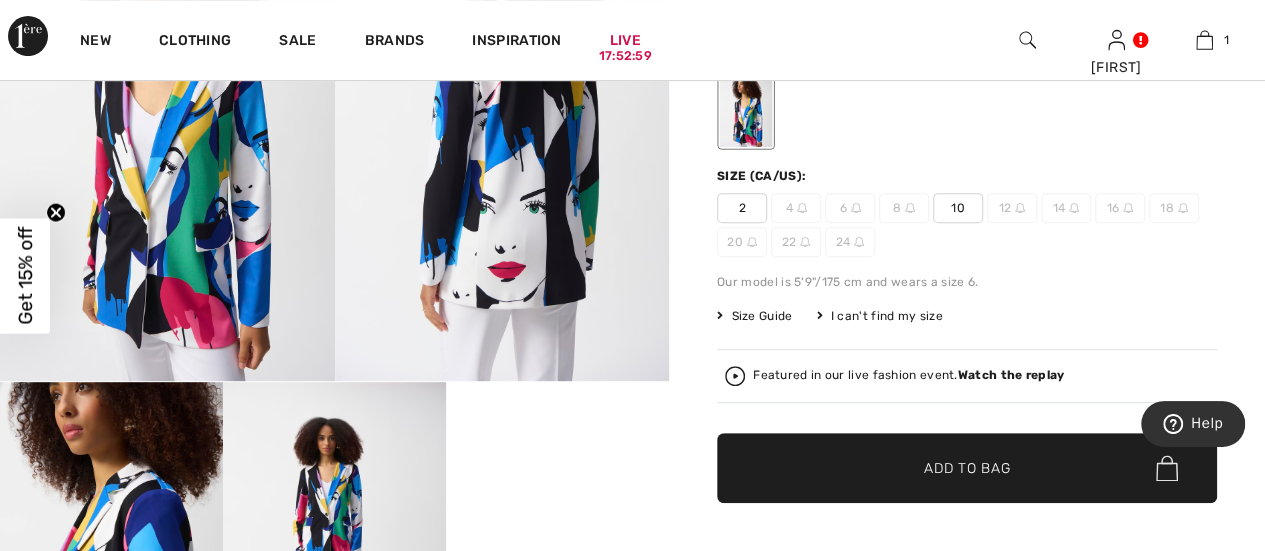 scroll, scrollTop: 300, scrollLeft: 0, axis: vertical 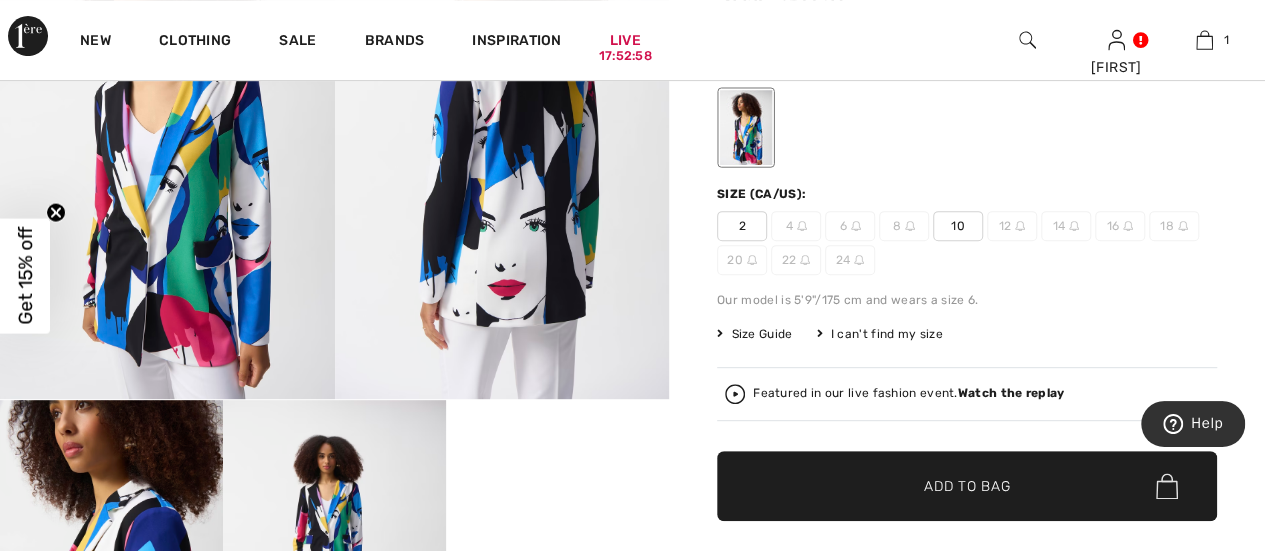 click on "10" at bounding box center [958, 226] 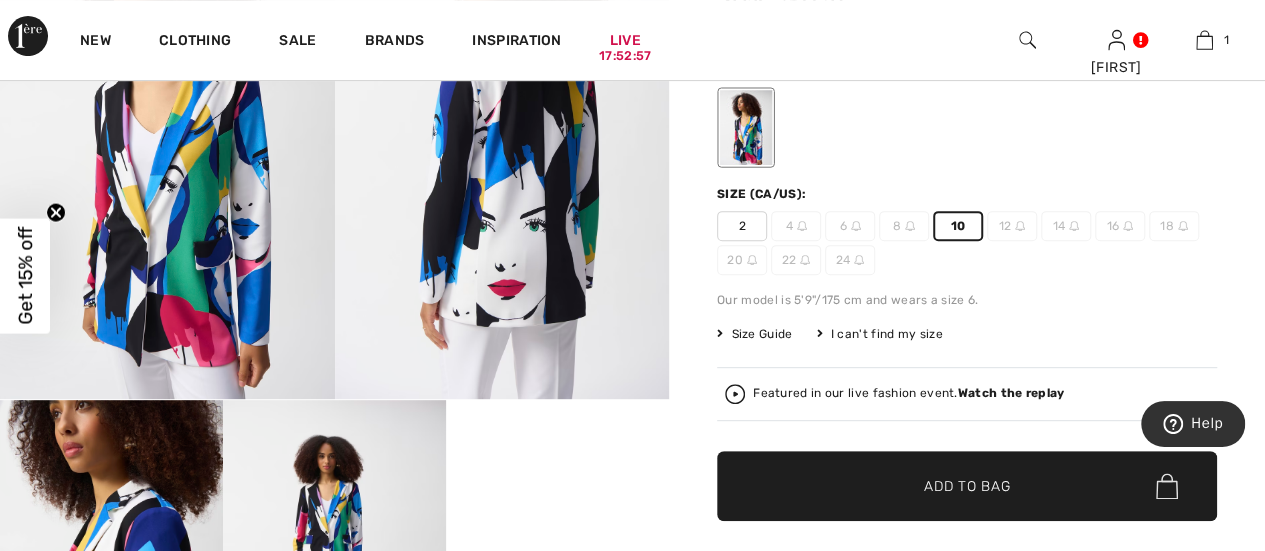 click on "Add to Bag" at bounding box center [967, 486] 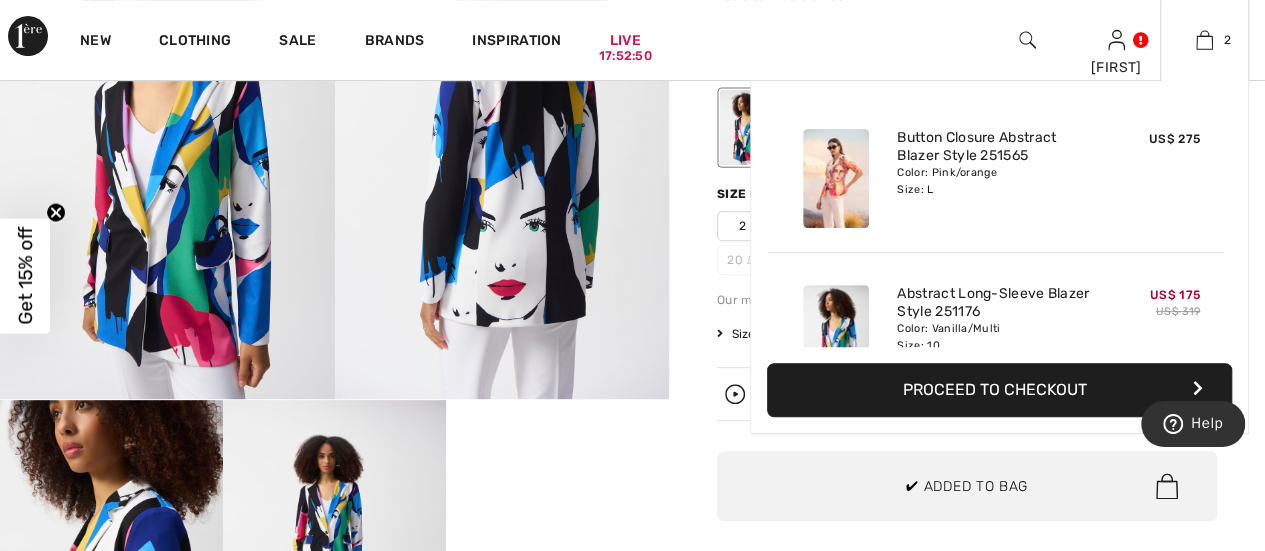 scroll, scrollTop: 400, scrollLeft: 0, axis: vertical 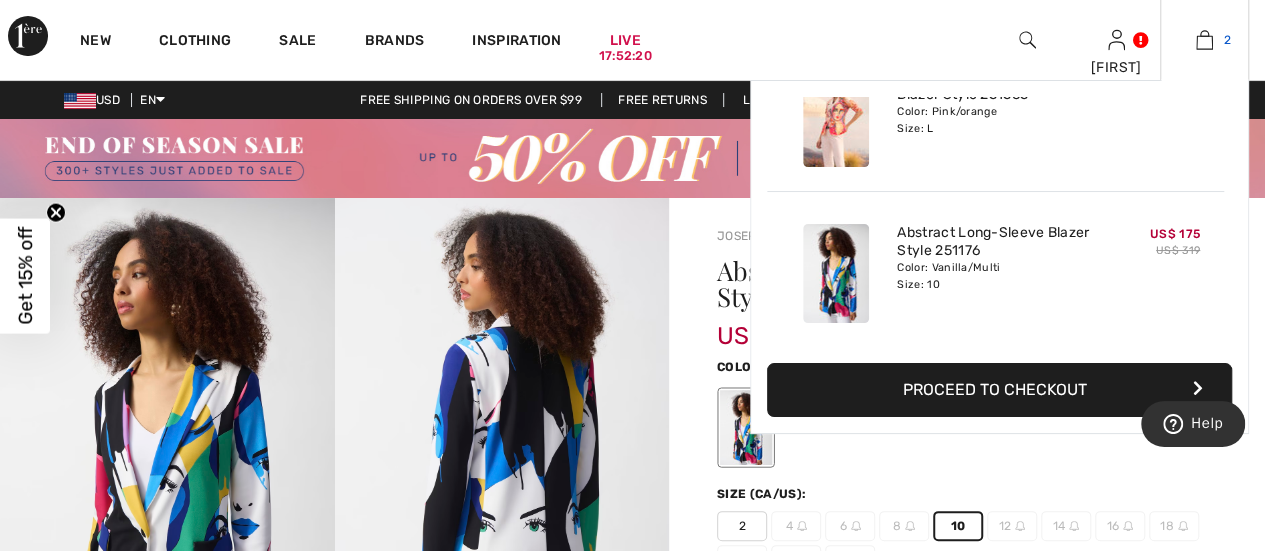 click at bounding box center (1204, 40) 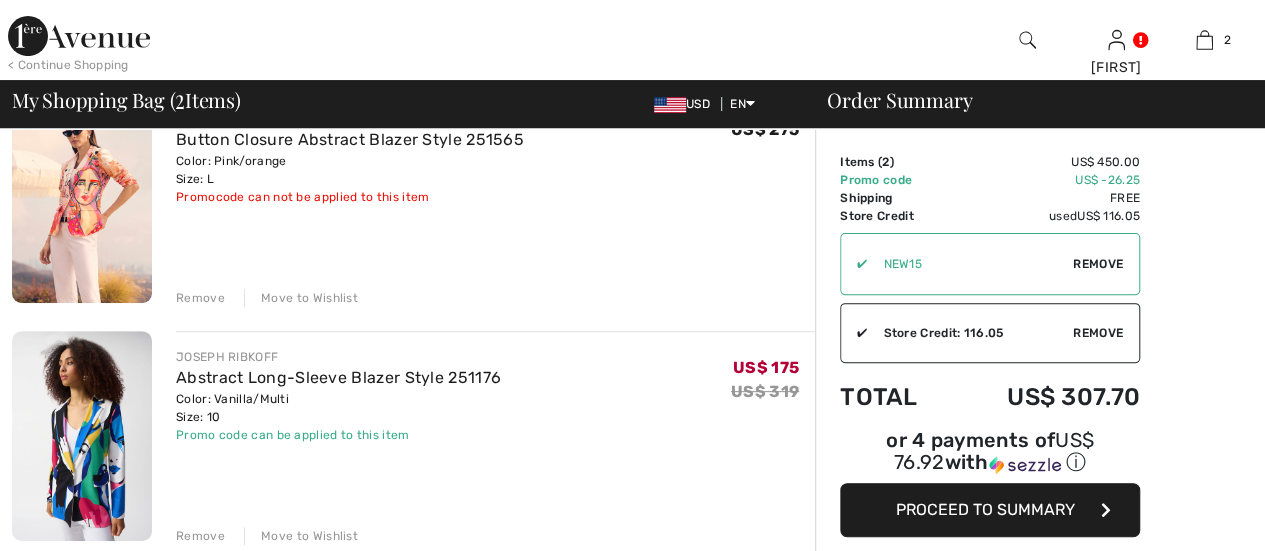 scroll, scrollTop: 0, scrollLeft: 0, axis: both 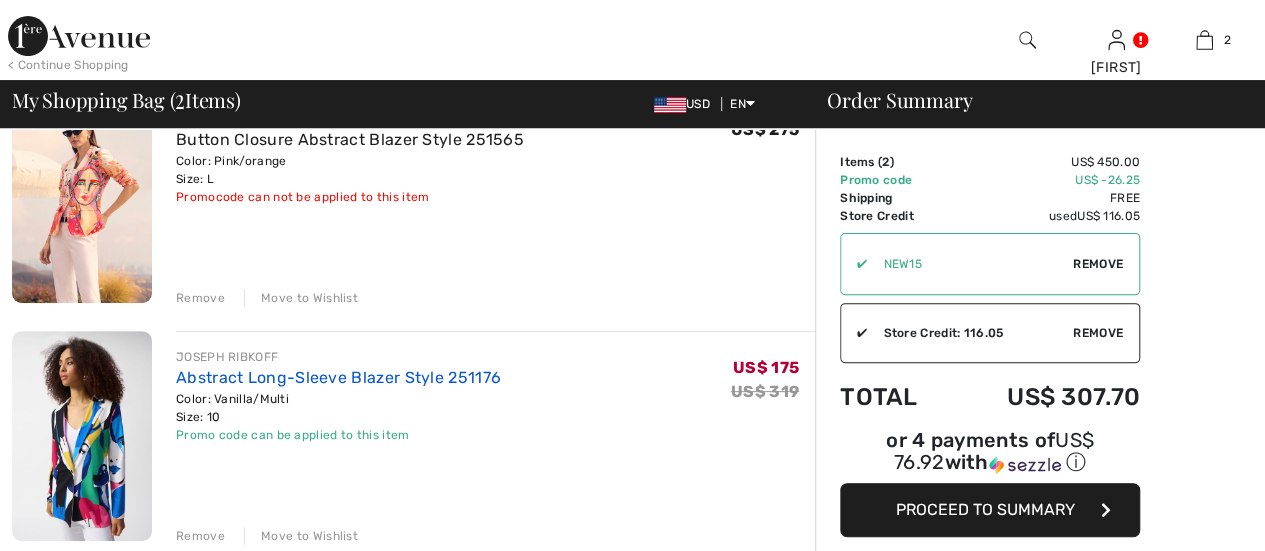 click on "Abstract Long-Sleeve Blazer Style 251176" at bounding box center [338, 377] 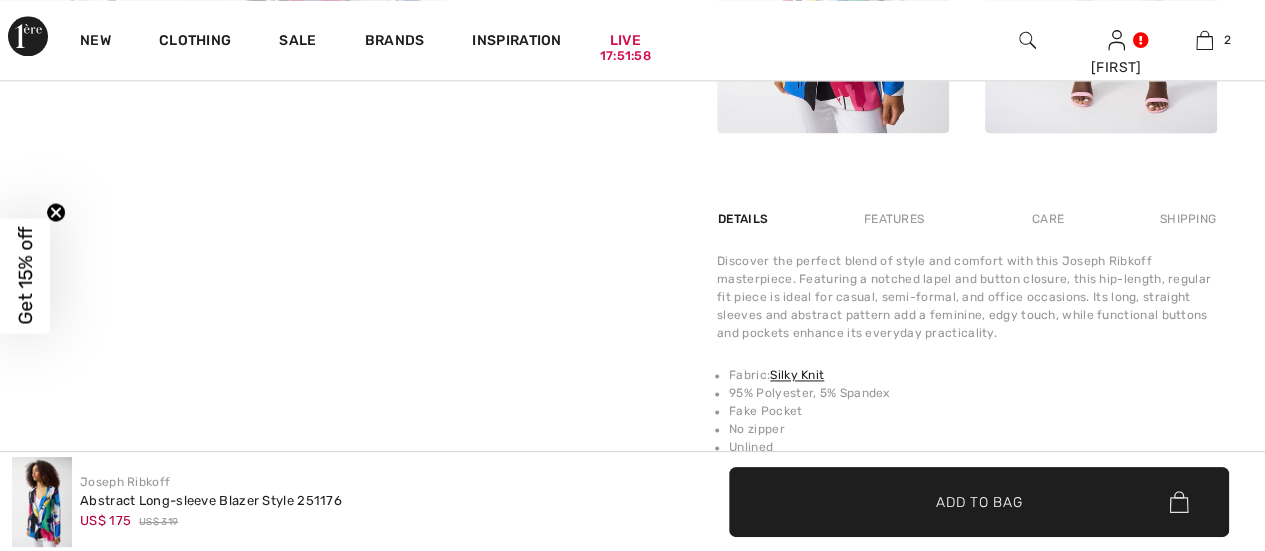 scroll, scrollTop: 1300, scrollLeft: 0, axis: vertical 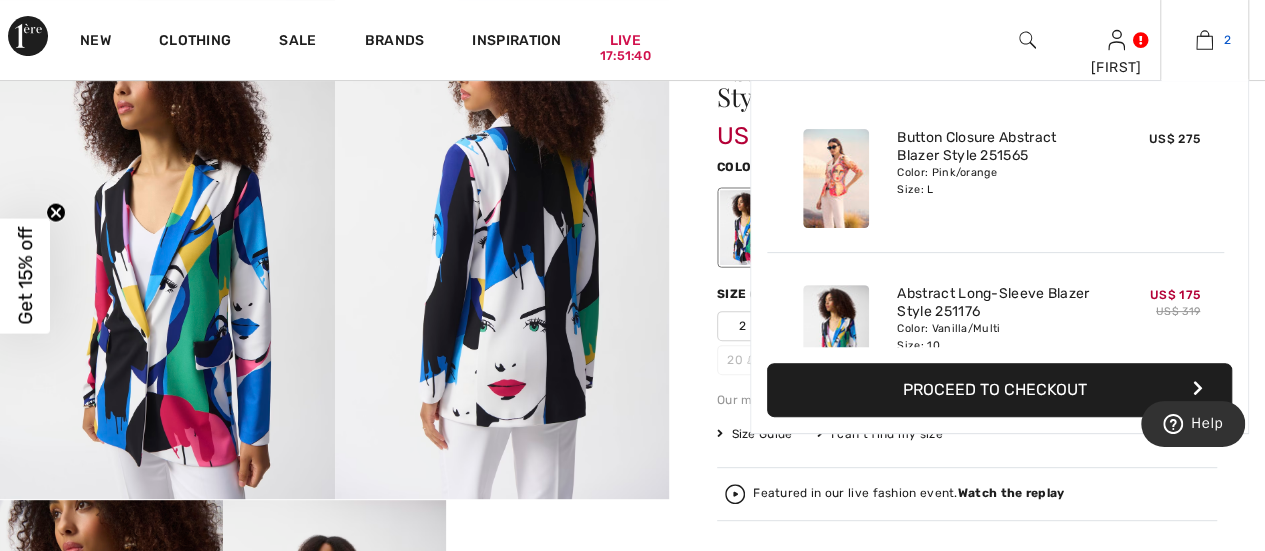 click on "2" at bounding box center [1204, 40] 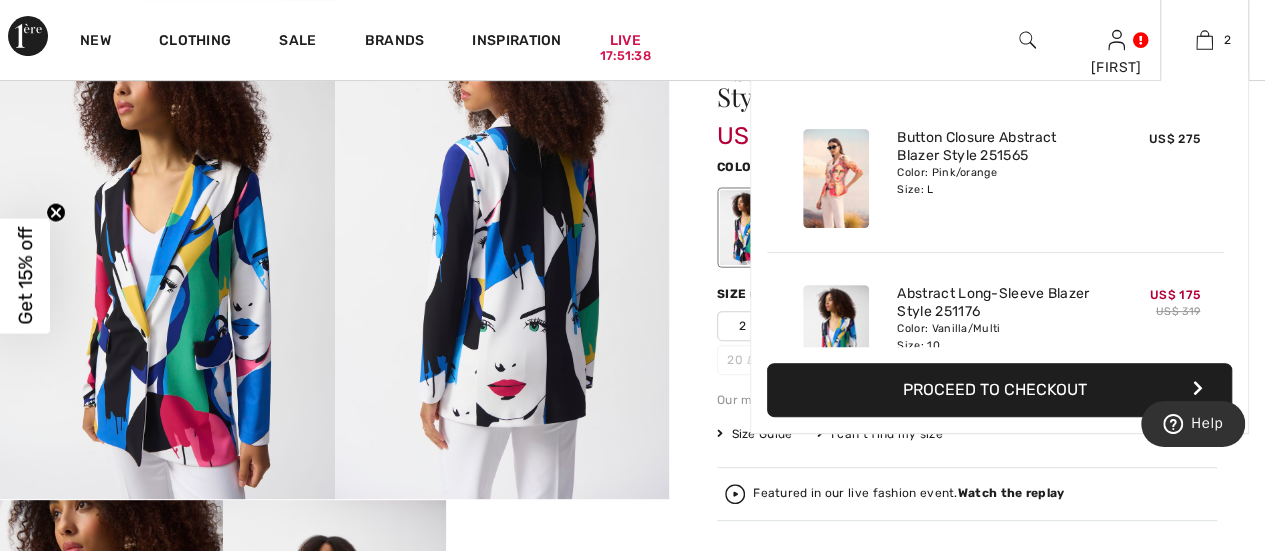 click on "Proceed to Checkout" at bounding box center (999, 390) 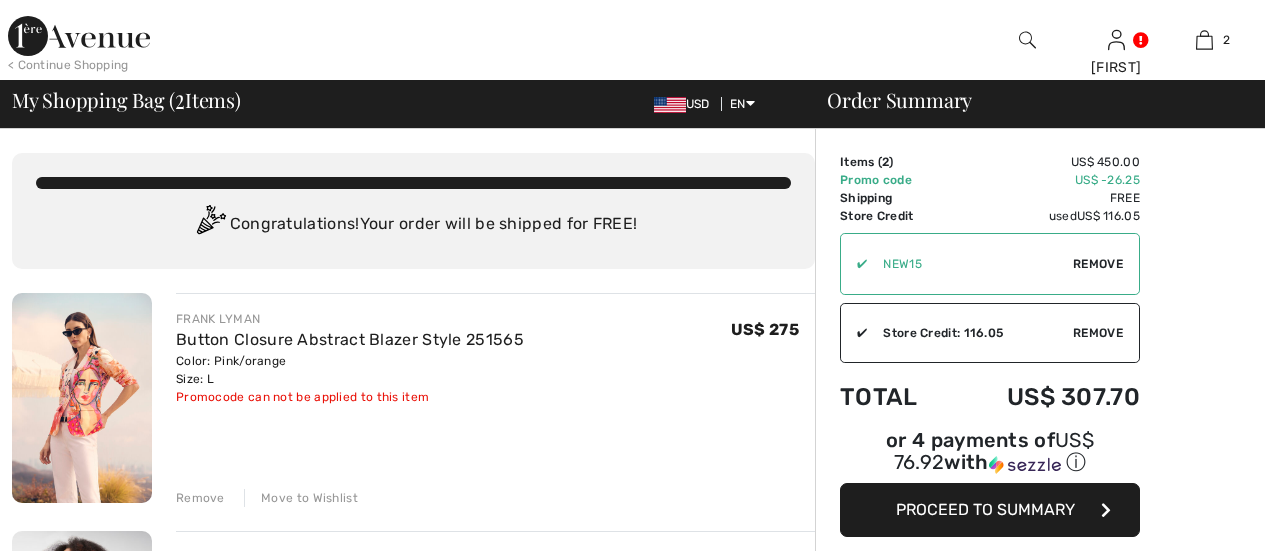 click on "Remove" at bounding box center (200, 498) 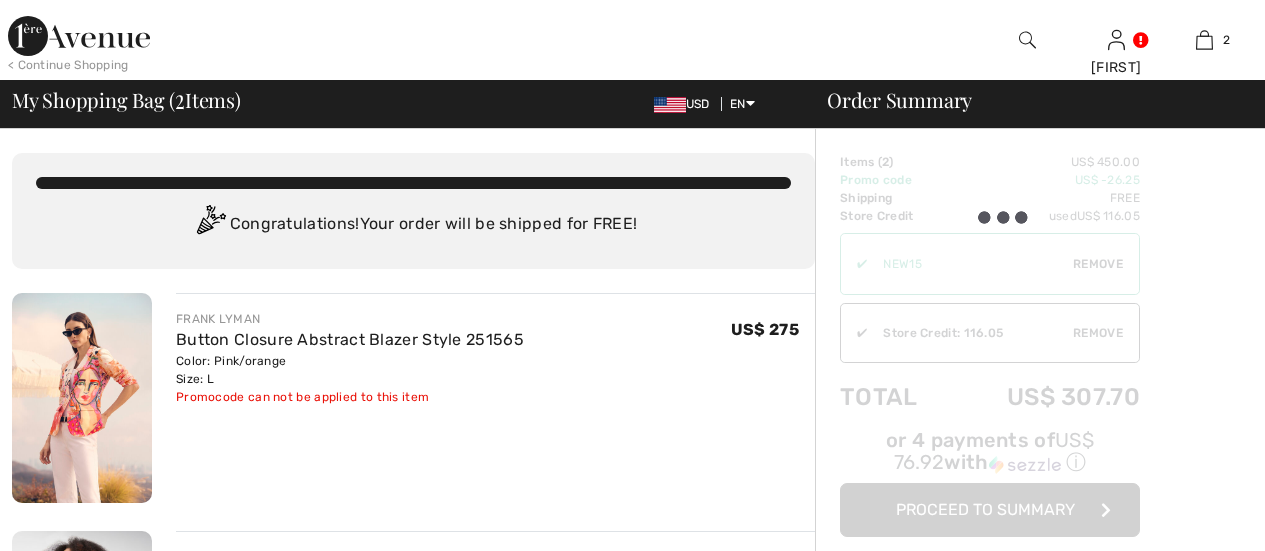 scroll, scrollTop: 0, scrollLeft: 0, axis: both 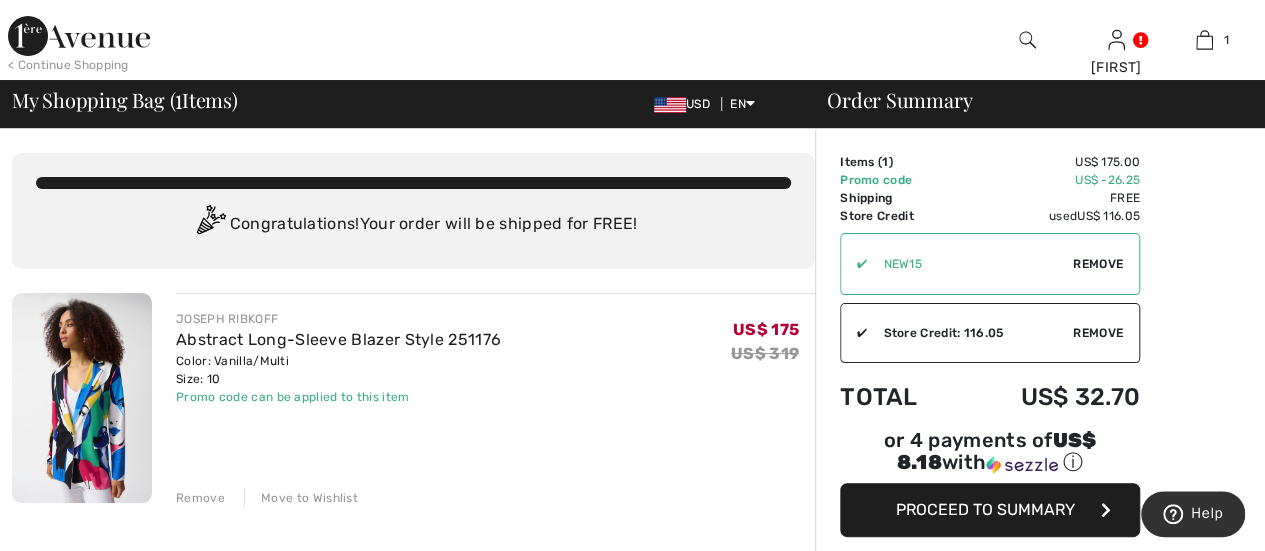 click at bounding box center [632, 1300] 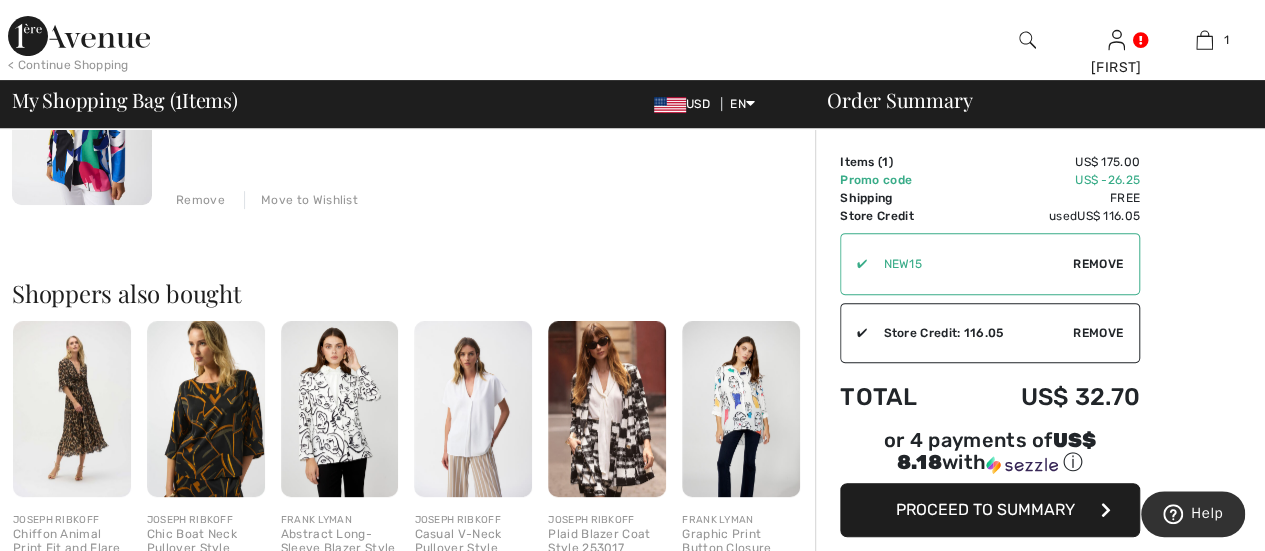 scroll, scrollTop: 400, scrollLeft: 0, axis: vertical 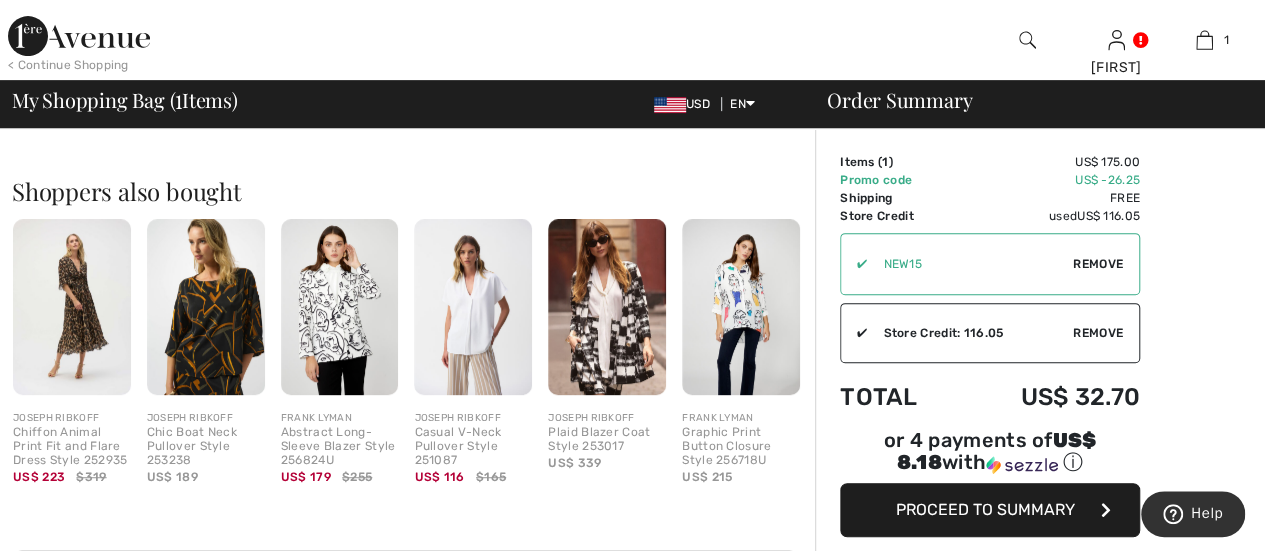 click on "Proceed to Summary" at bounding box center (985, 509) 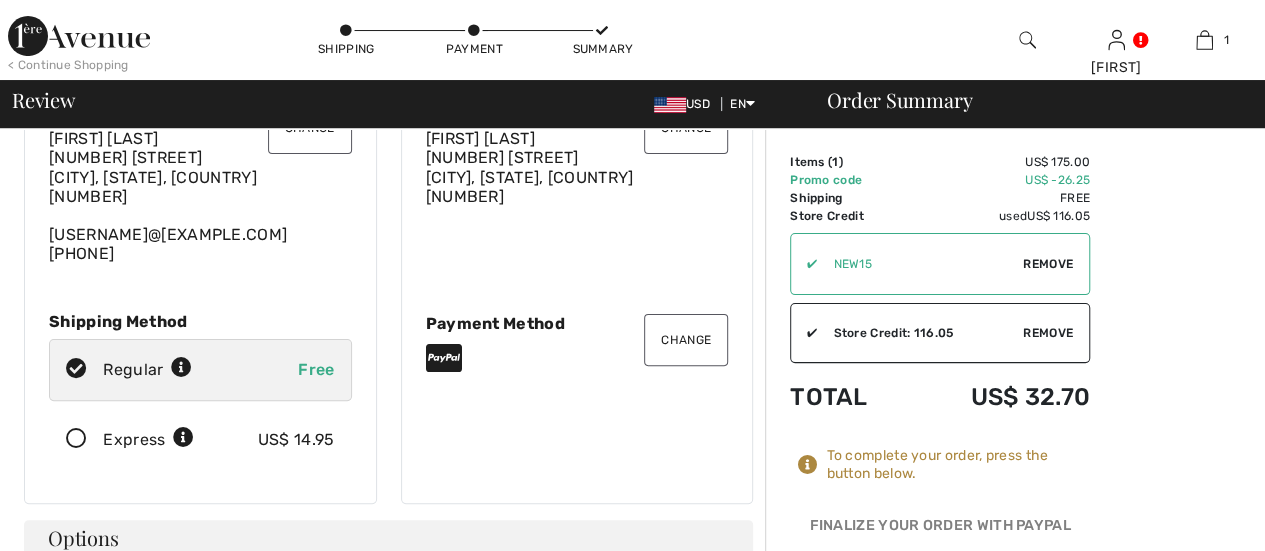 scroll, scrollTop: 200, scrollLeft: 0, axis: vertical 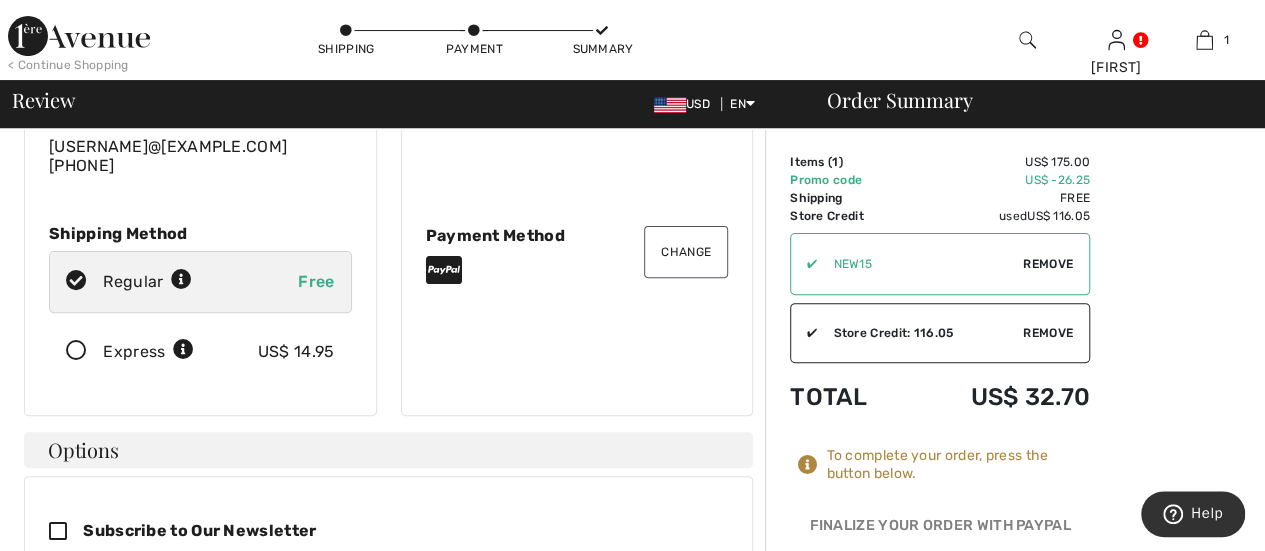 click at bounding box center [76, 351] 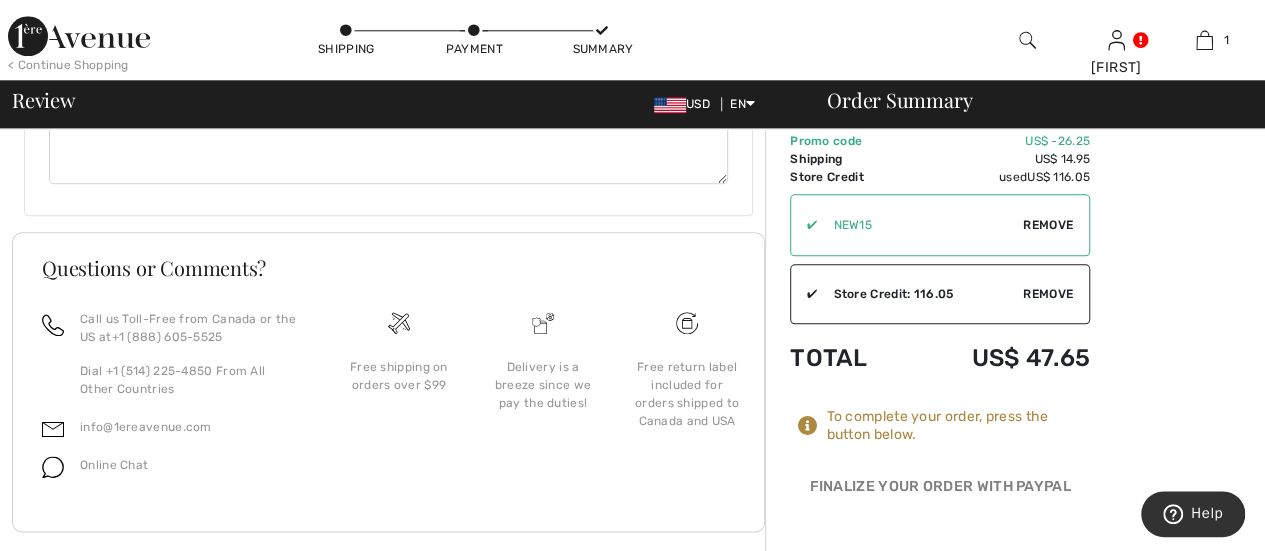 scroll, scrollTop: 1120, scrollLeft: 0, axis: vertical 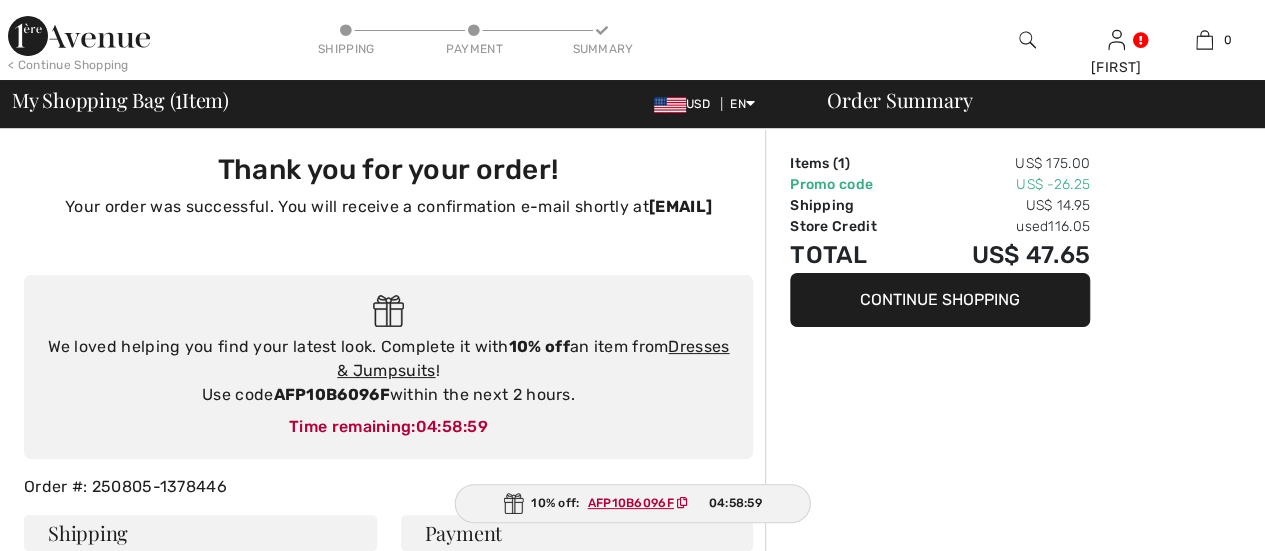 checkbox on "true" 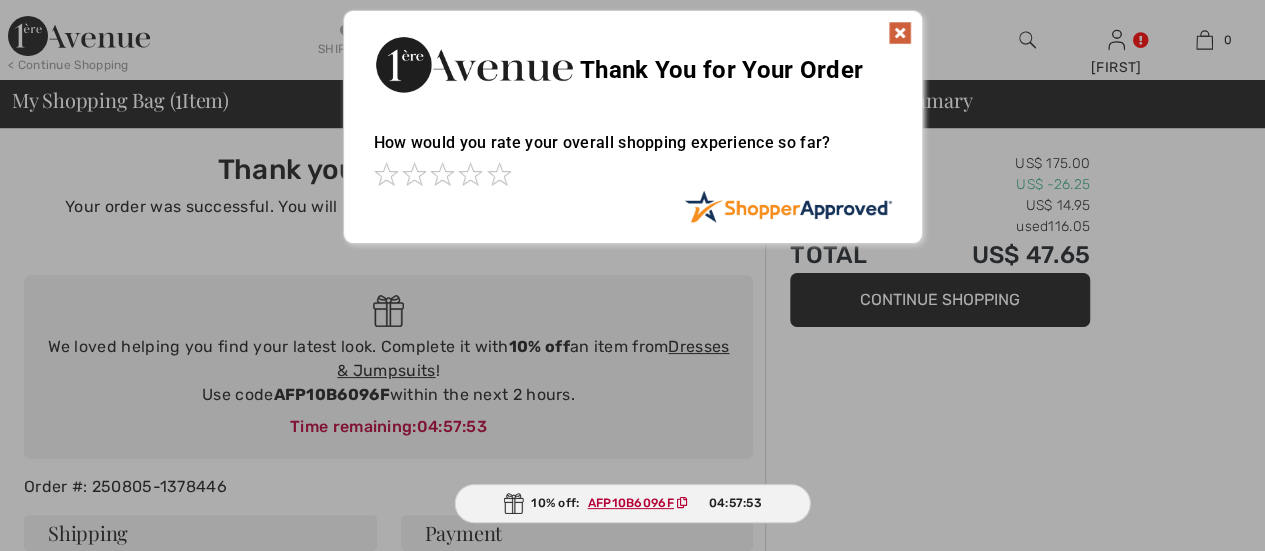 scroll, scrollTop: 0, scrollLeft: 0, axis: both 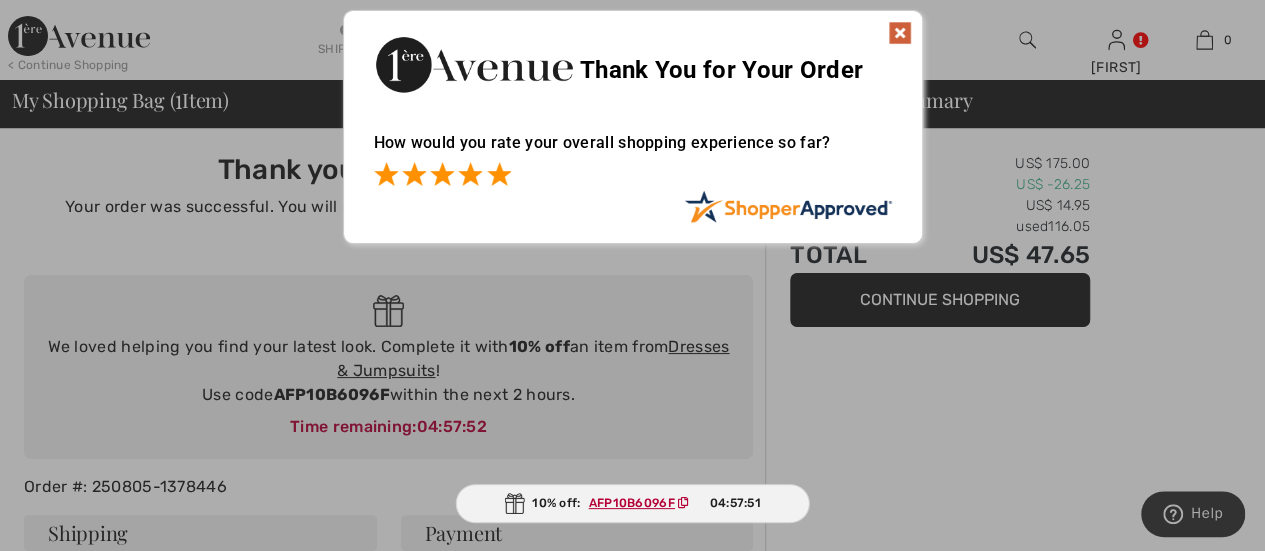 click at bounding box center [499, 174] 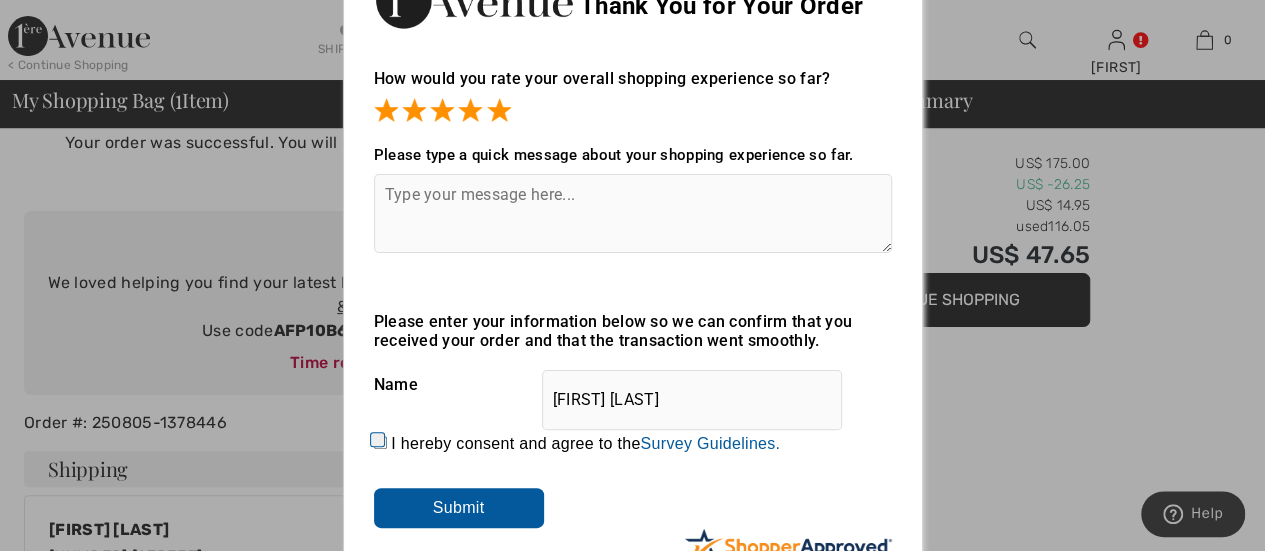 scroll, scrollTop: 0, scrollLeft: 0, axis: both 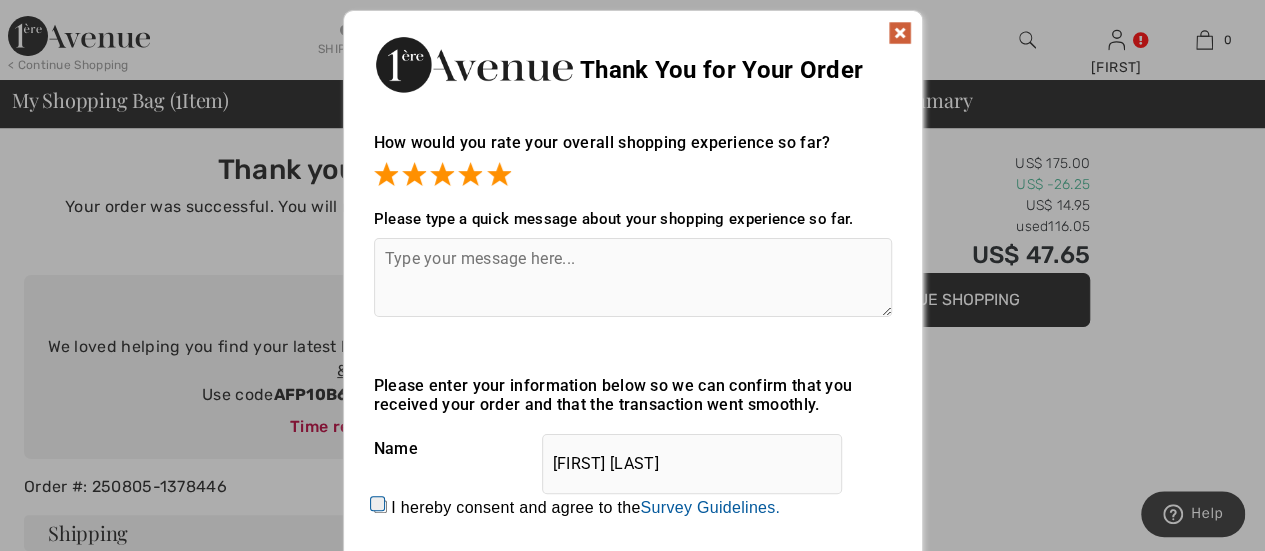 click at bounding box center (900, 33) 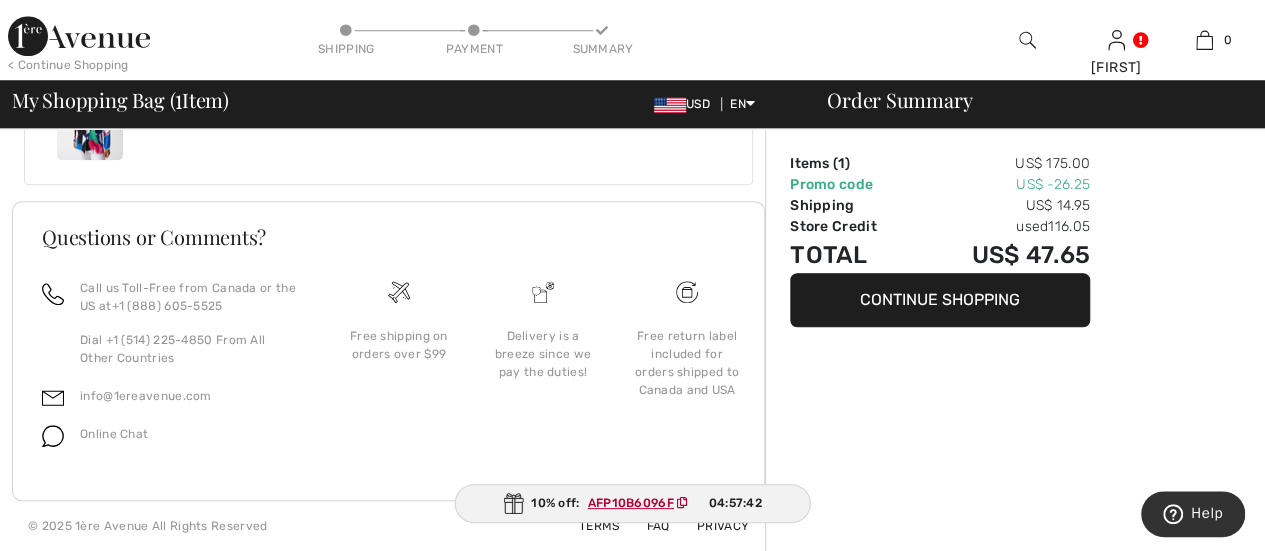 scroll, scrollTop: 664, scrollLeft: 0, axis: vertical 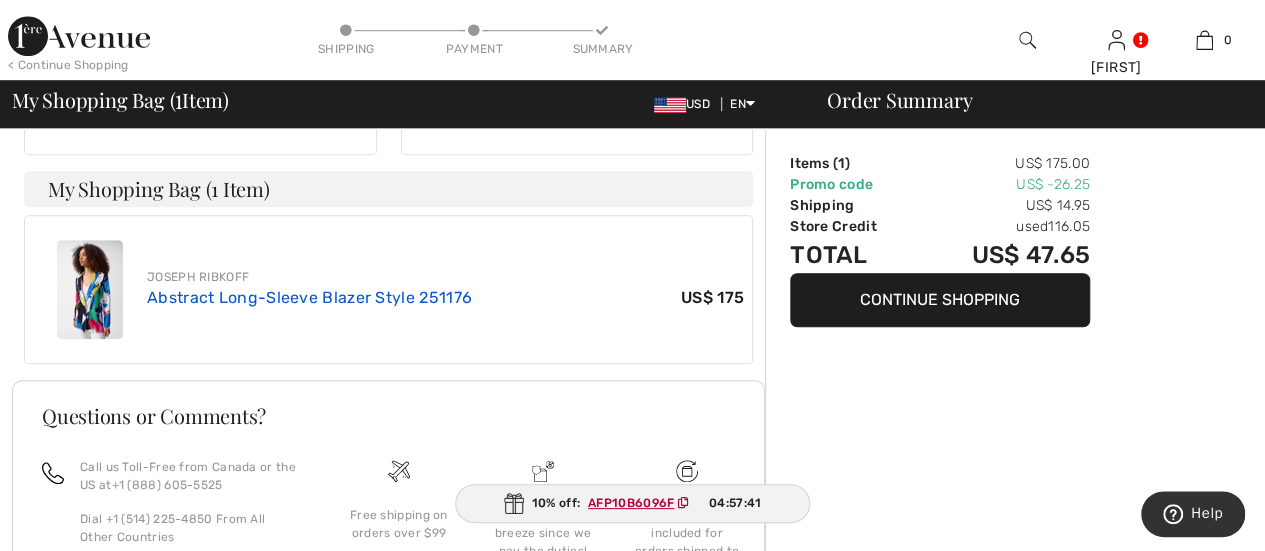 click on "Abstract Long-Sleeve Blazer Style 251176" at bounding box center [309, 297] 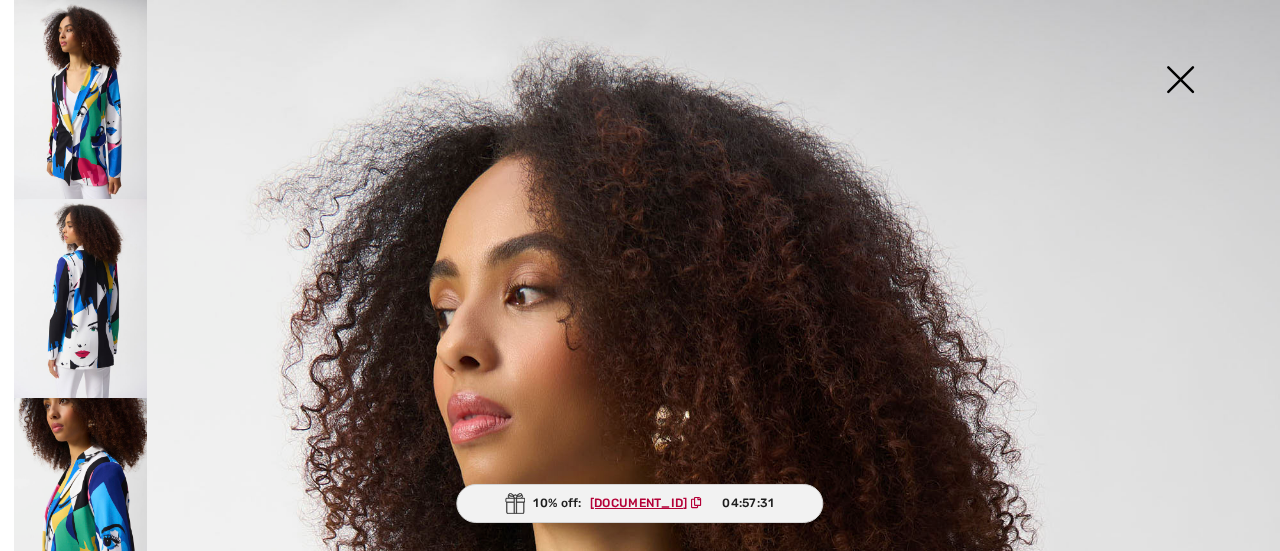 click at bounding box center [80, 497] 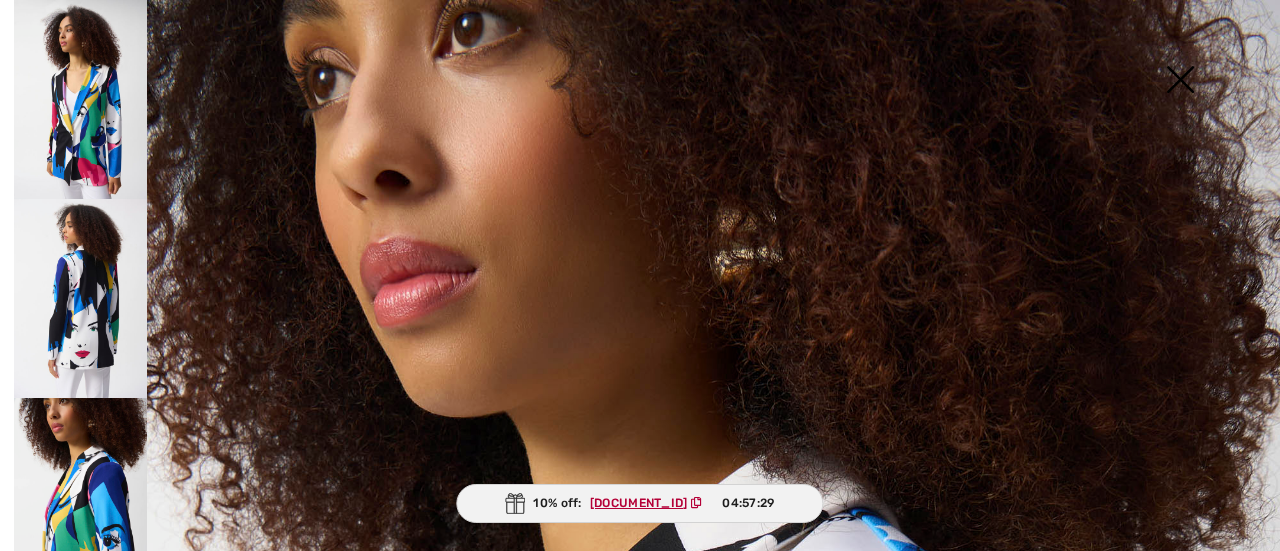 scroll, scrollTop: 200, scrollLeft: 0, axis: vertical 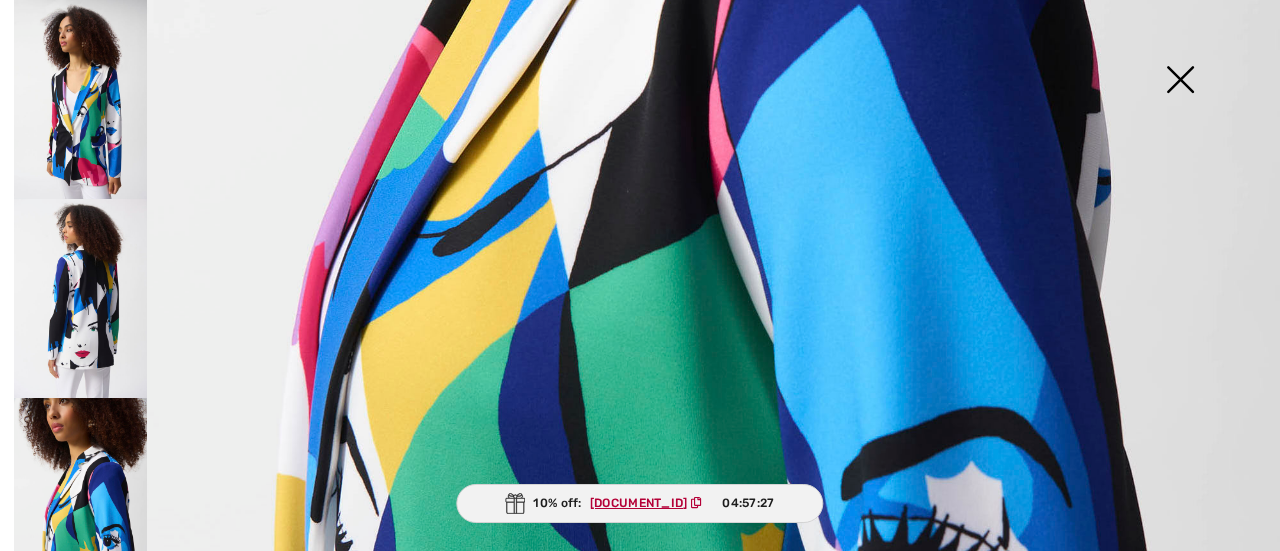click at bounding box center [1180, 81] 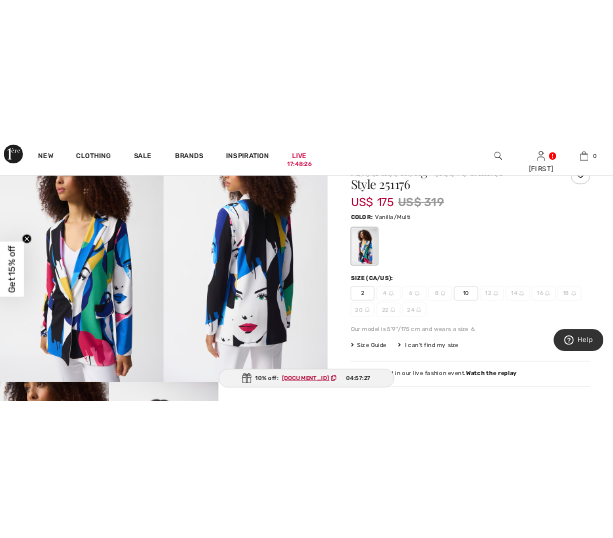 scroll, scrollTop: 199, scrollLeft: 0, axis: vertical 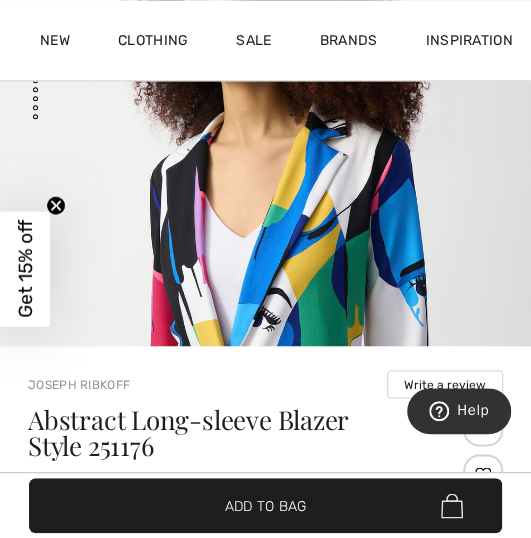 click at bounding box center (265, 261) 